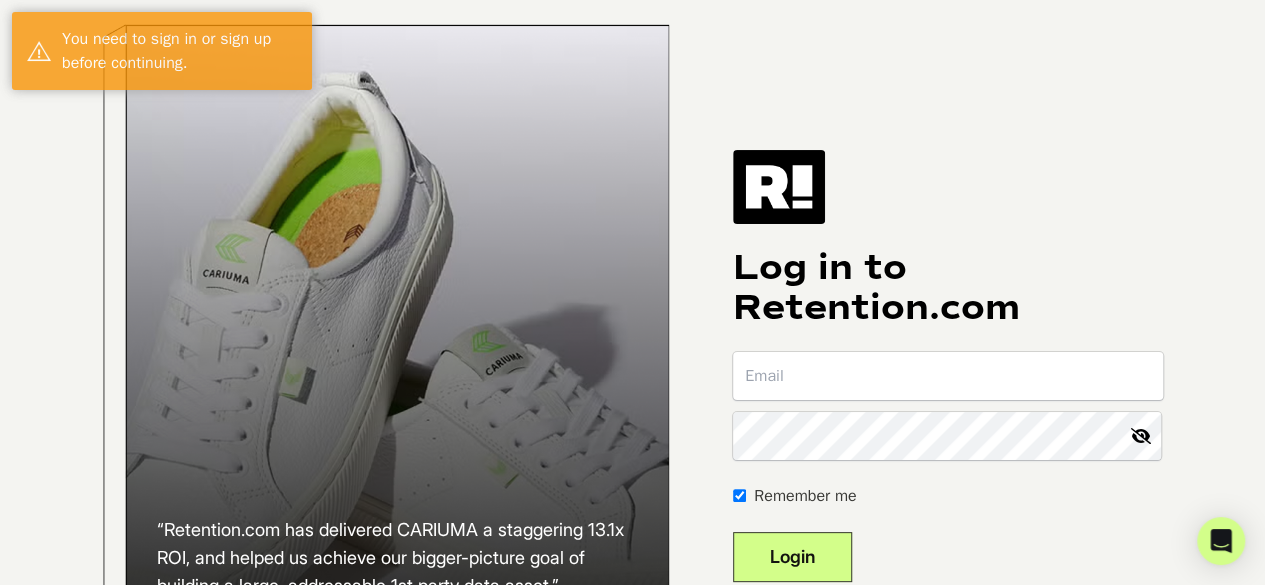 scroll, scrollTop: 196, scrollLeft: 0, axis: vertical 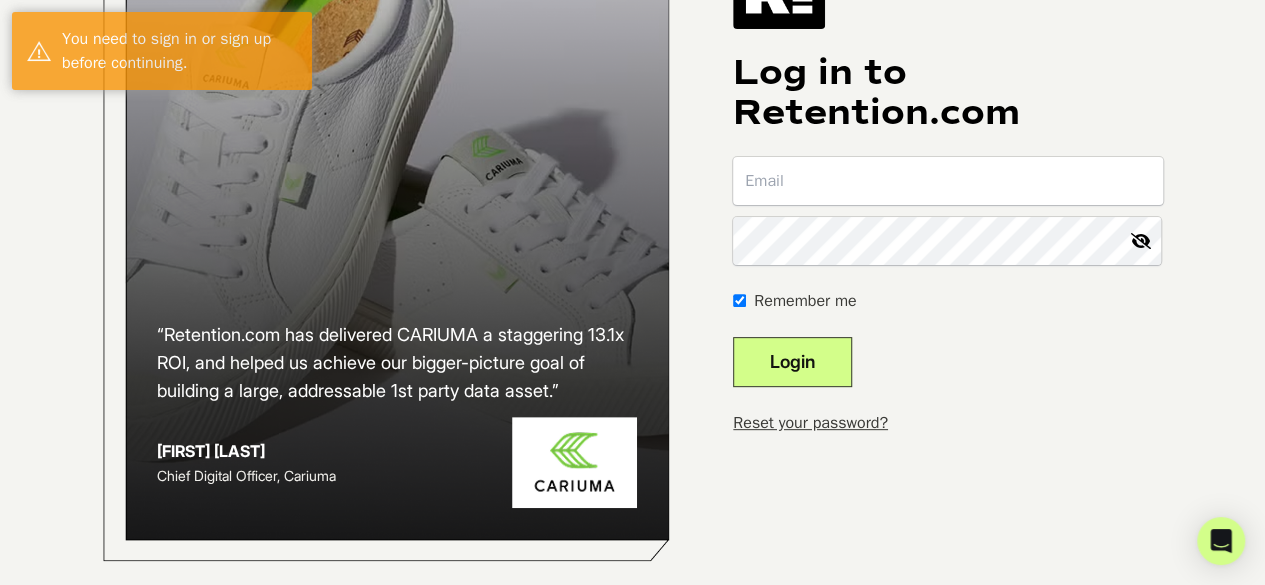 type on "[USERNAME]@example.com" 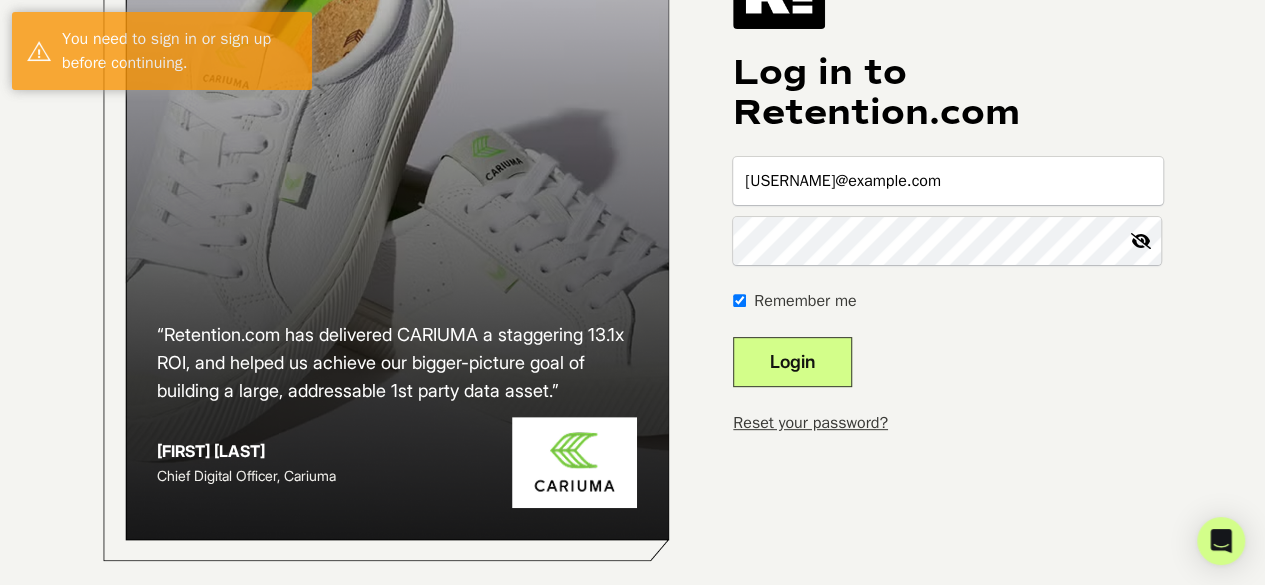 click on "Login" at bounding box center (792, 362) 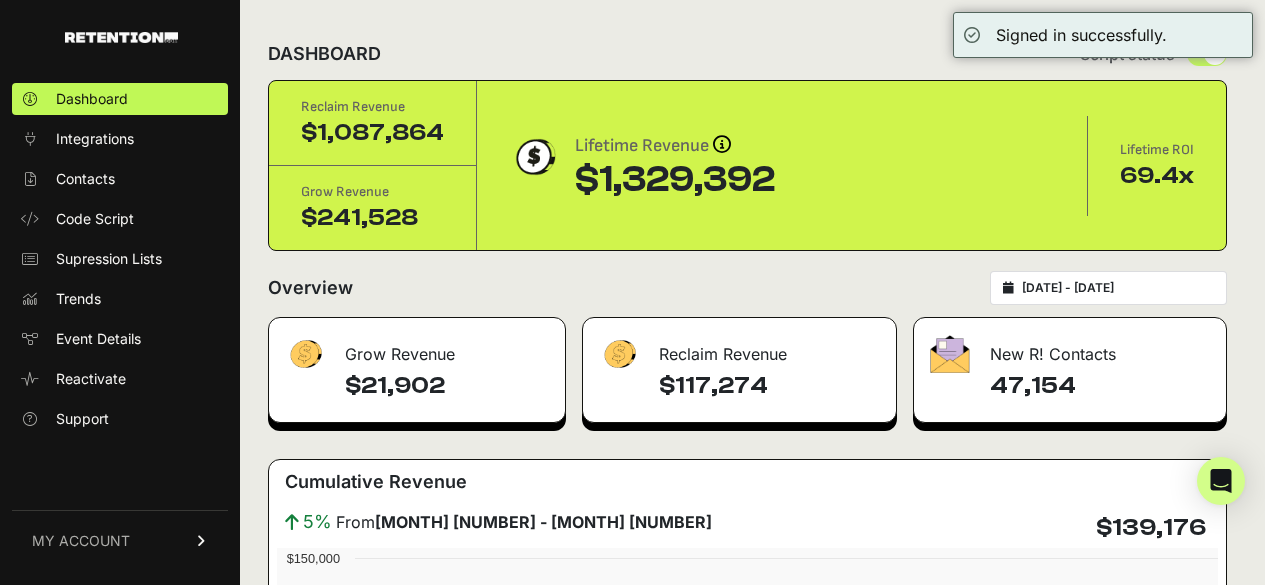 scroll, scrollTop: 0, scrollLeft: 0, axis: both 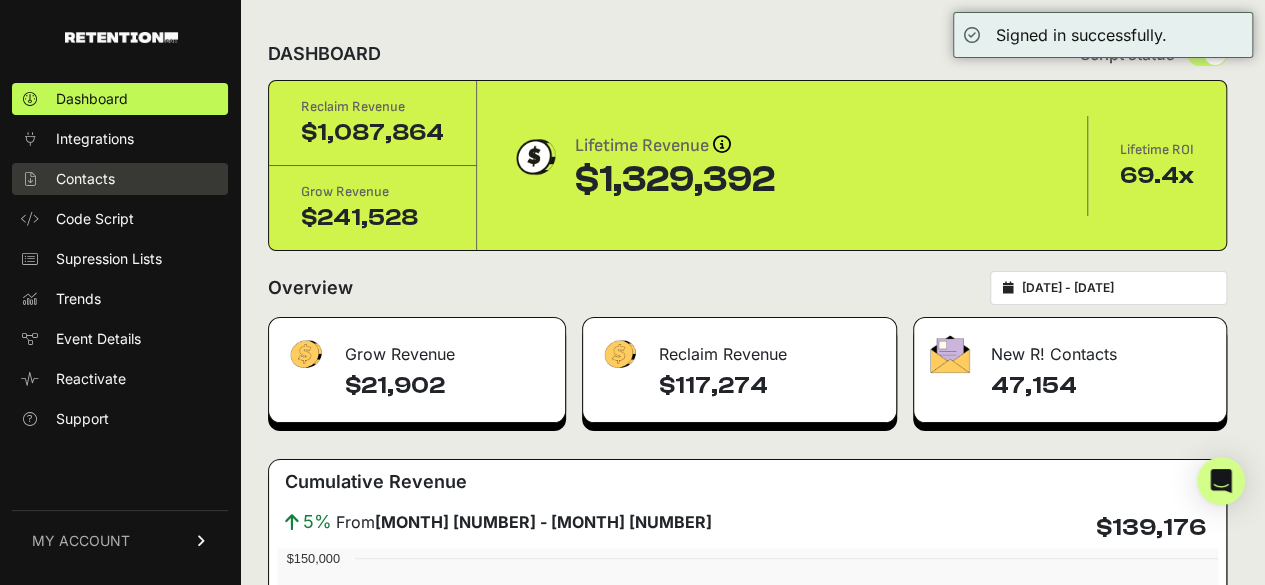 click on "Contacts" at bounding box center [120, 179] 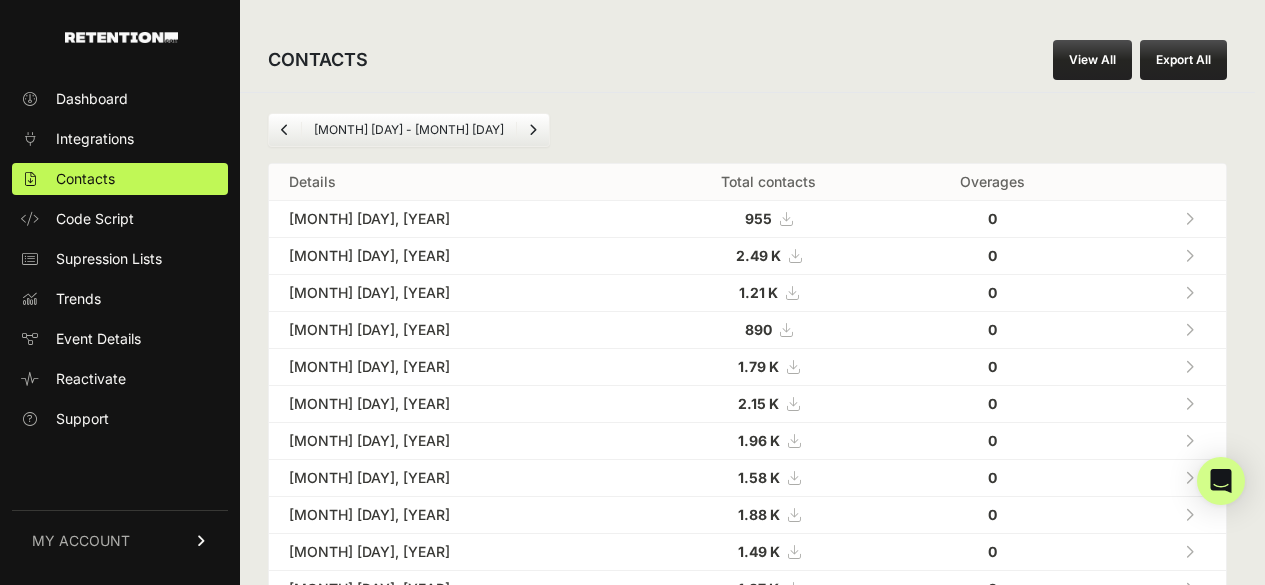scroll, scrollTop: 0, scrollLeft: 0, axis: both 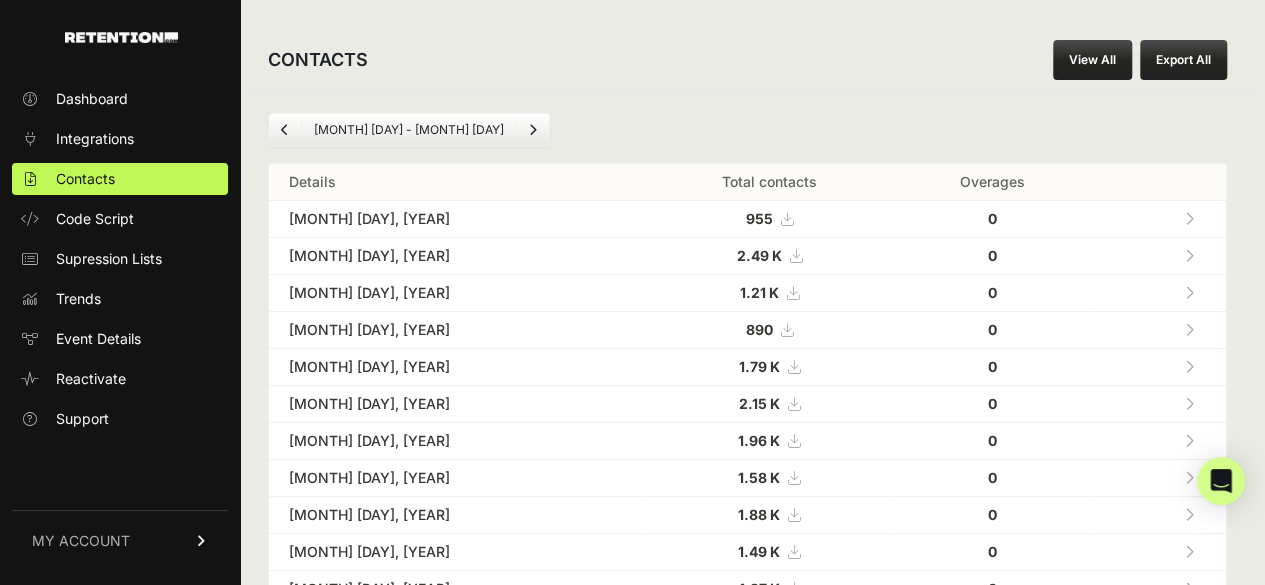 click on "Dashboard
Integrations
Contacts
Code Script
Supression Lists
Trends
Event Details
Reactivate
Support" at bounding box center (120, 259) 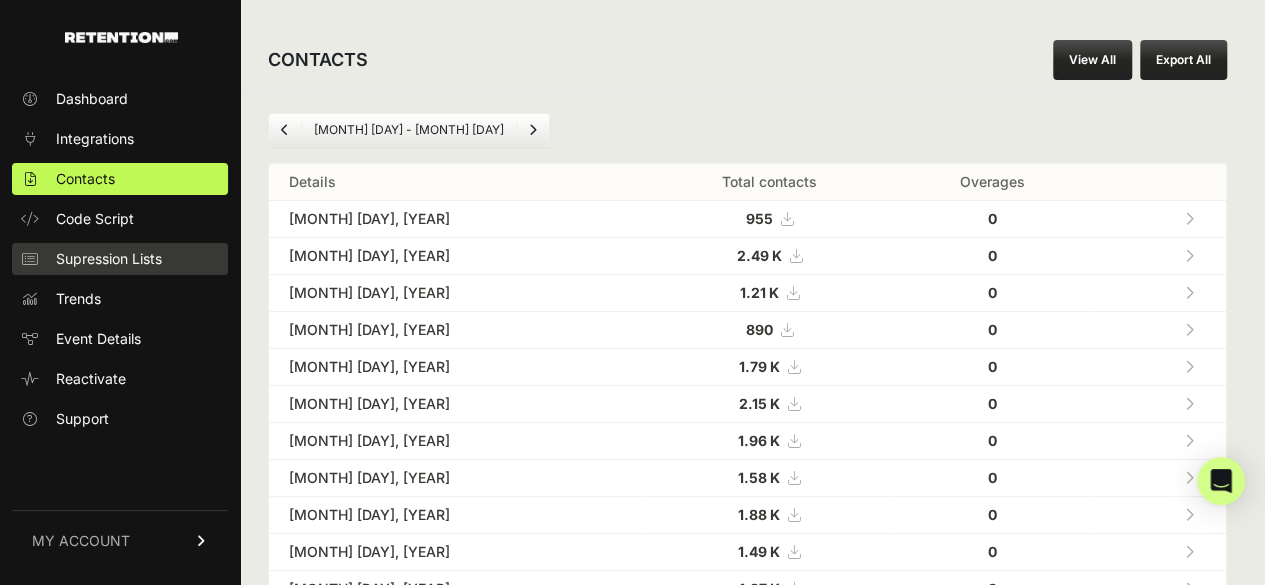click on "Supression Lists" at bounding box center [109, 259] 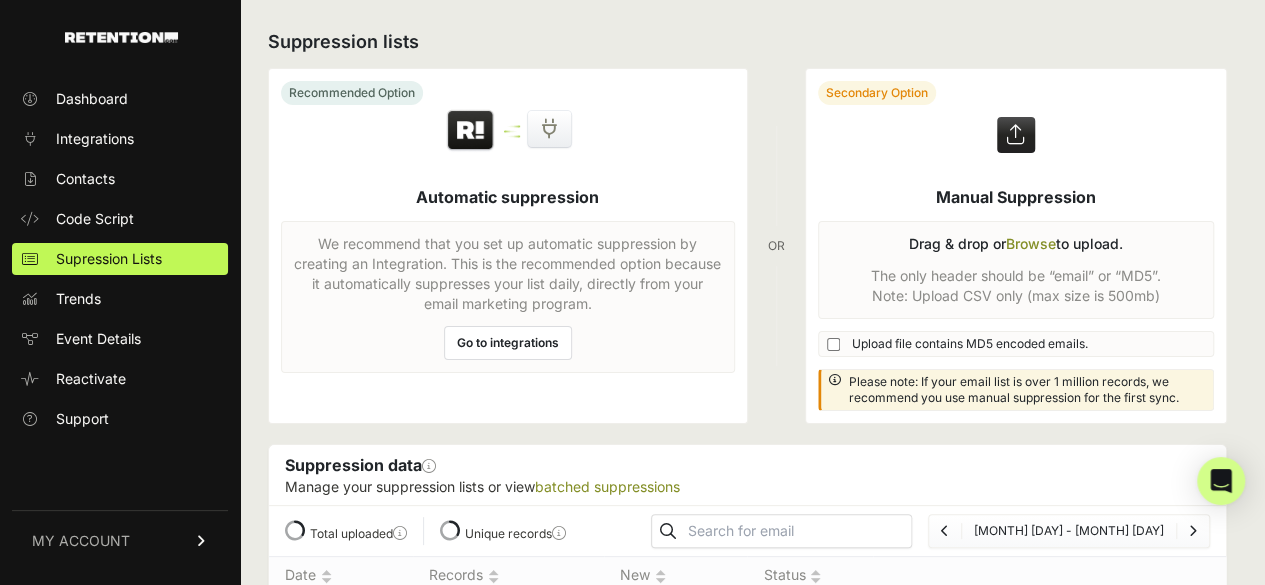 scroll, scrollTop: 120, scrollLeft: 0, axis: vertical 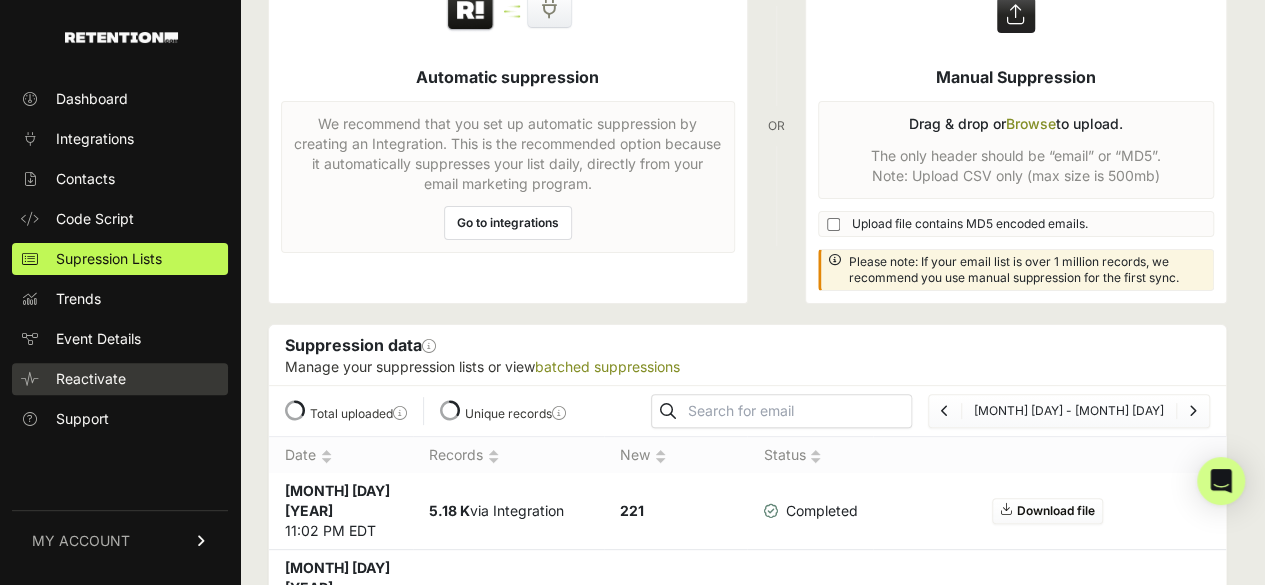 click on "Reactivate" at bounding box center (120, 379) 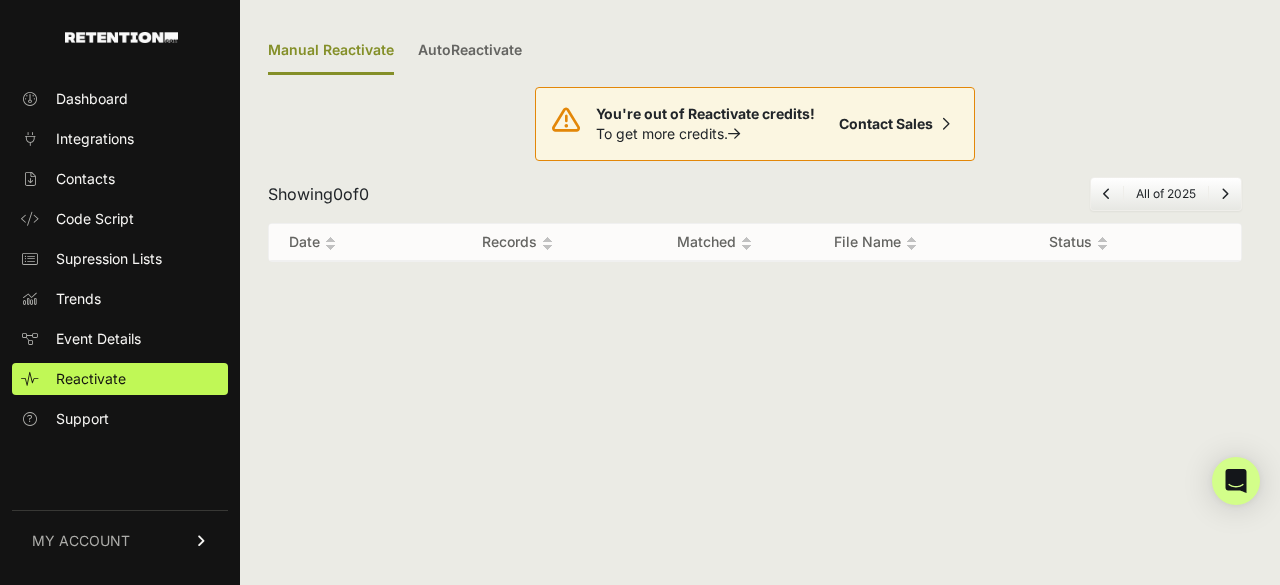 scroll, scrollTop: 0, scrollLeft: 0, axis: both 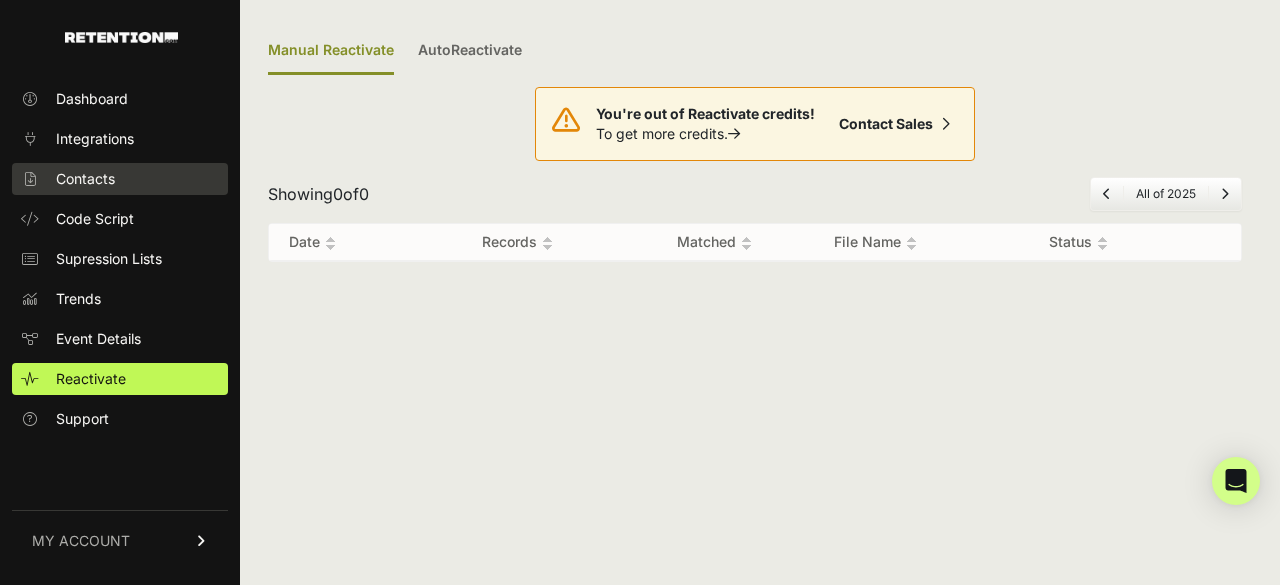click on "Contacts" at bounding box center [85, 179] 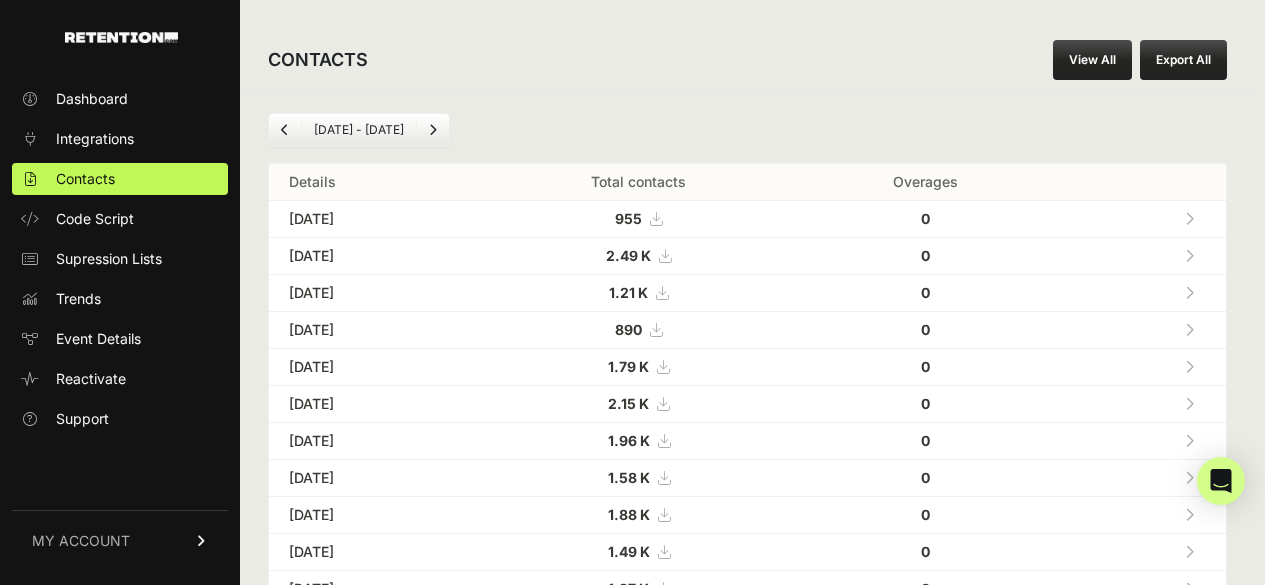 click on "Integrations" at bounding box center (95, 139) 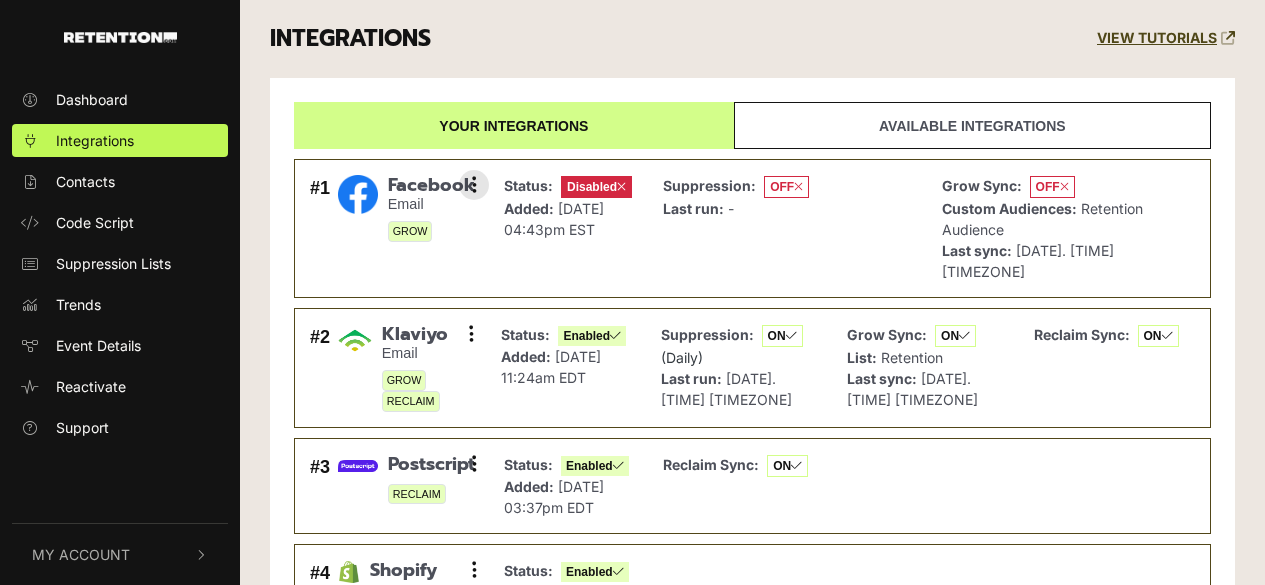 scroll, scrollTop: 0, scrollLeft: 0, axis: both 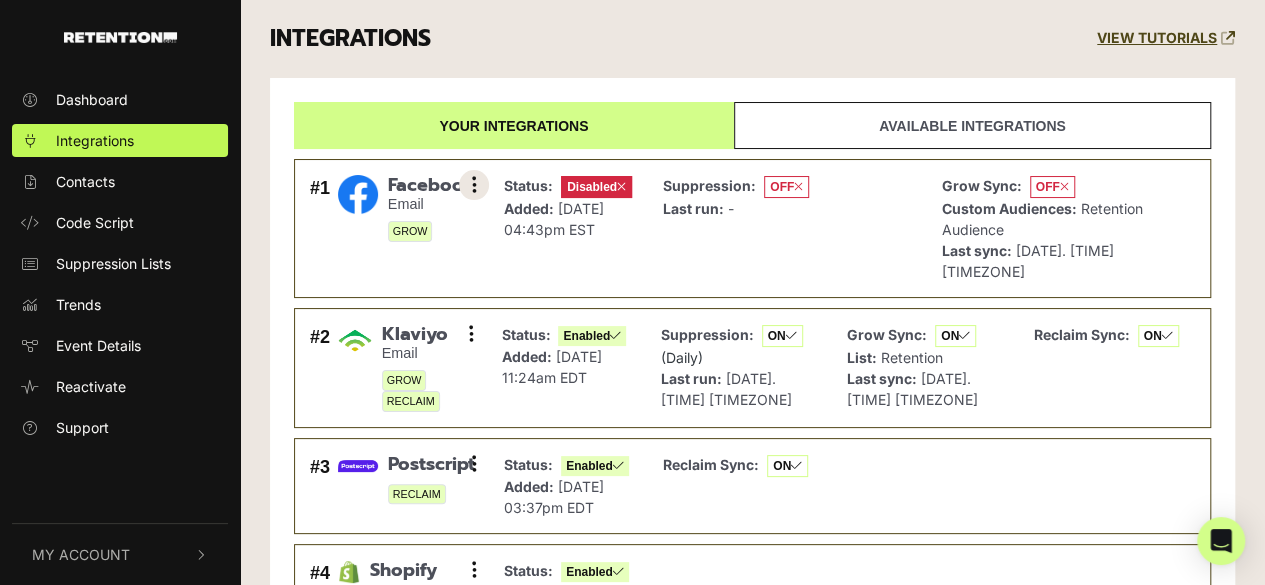 click at bounding box center (474, 185) 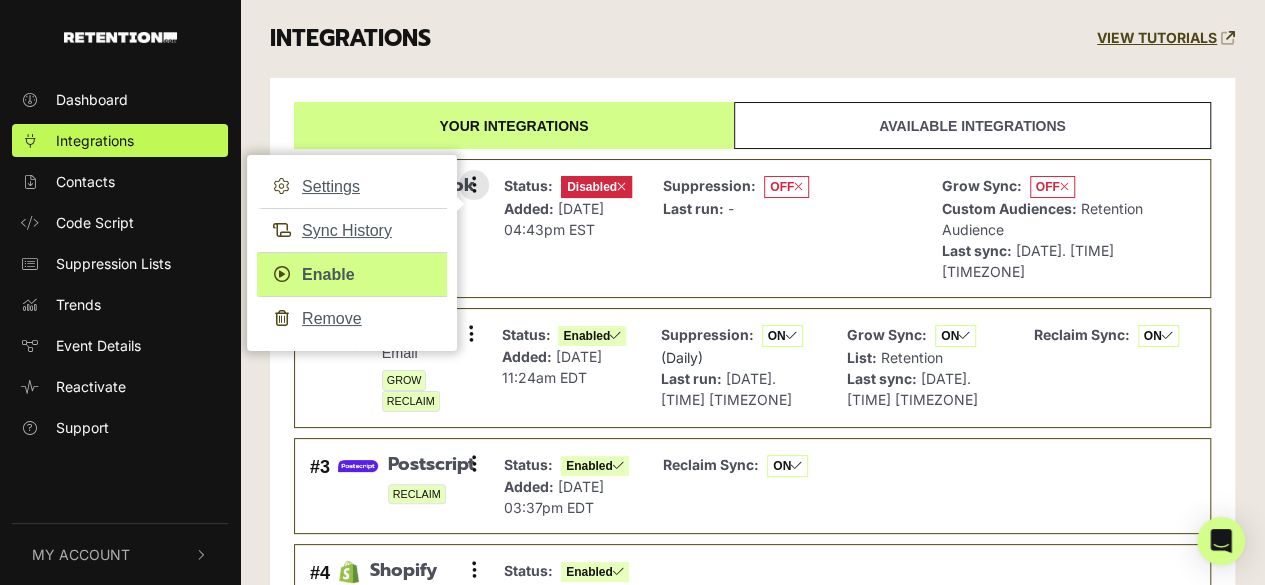 click on "Enable" at bounding box center [352, 274] 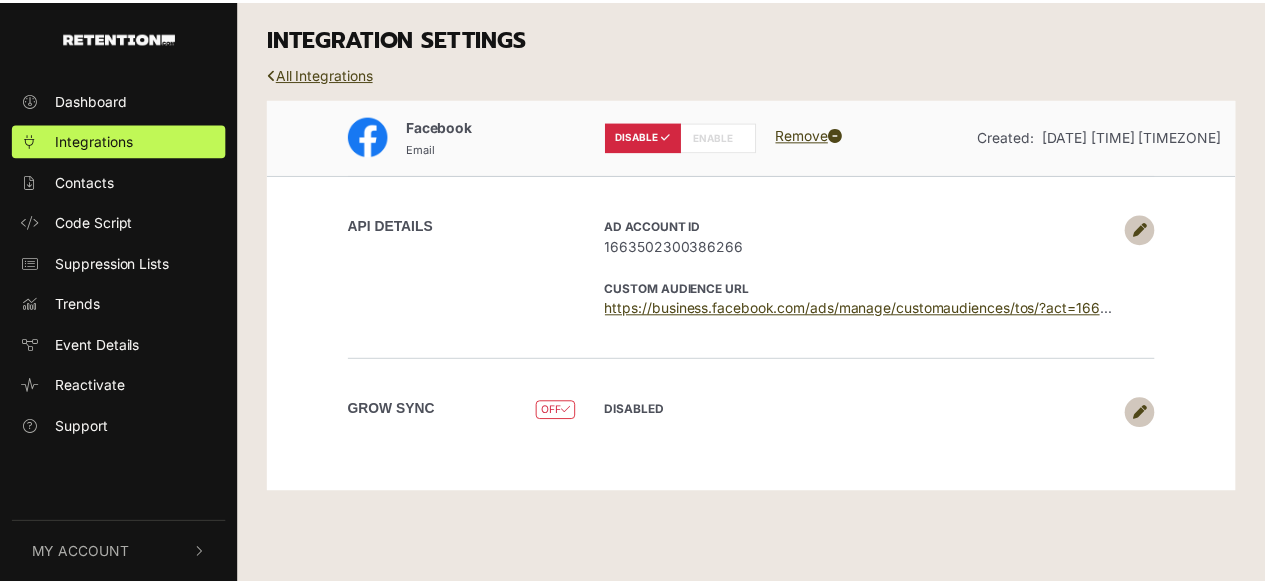 scroll, scrollTop: 0, scrollLeft: 0, axis: both 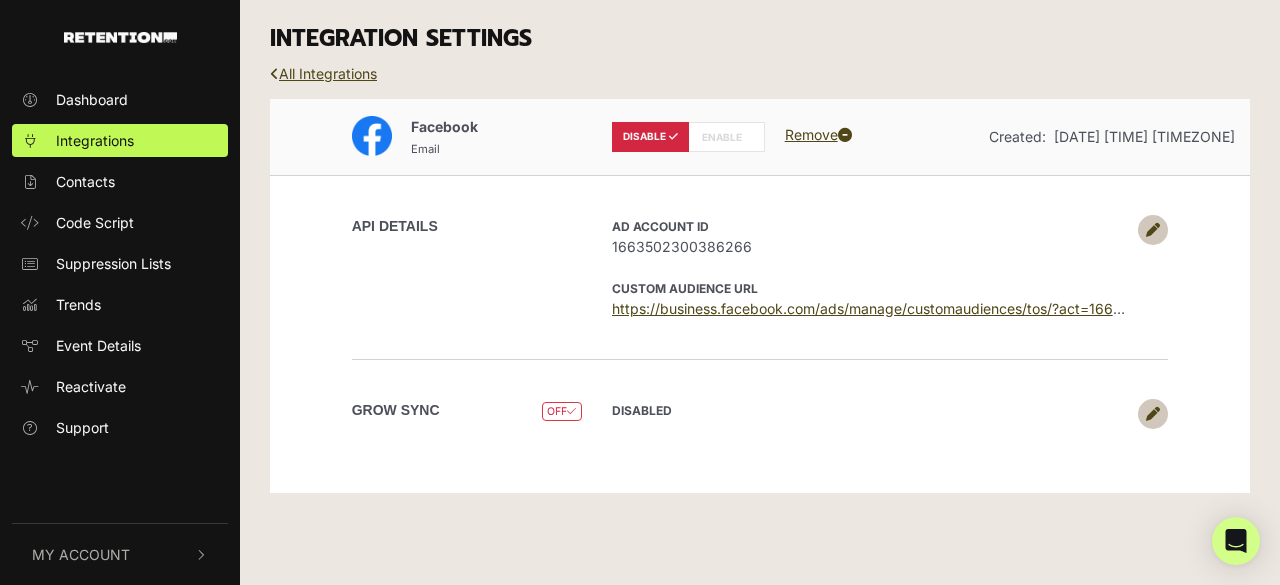 click at bounding box center (1153, 414) 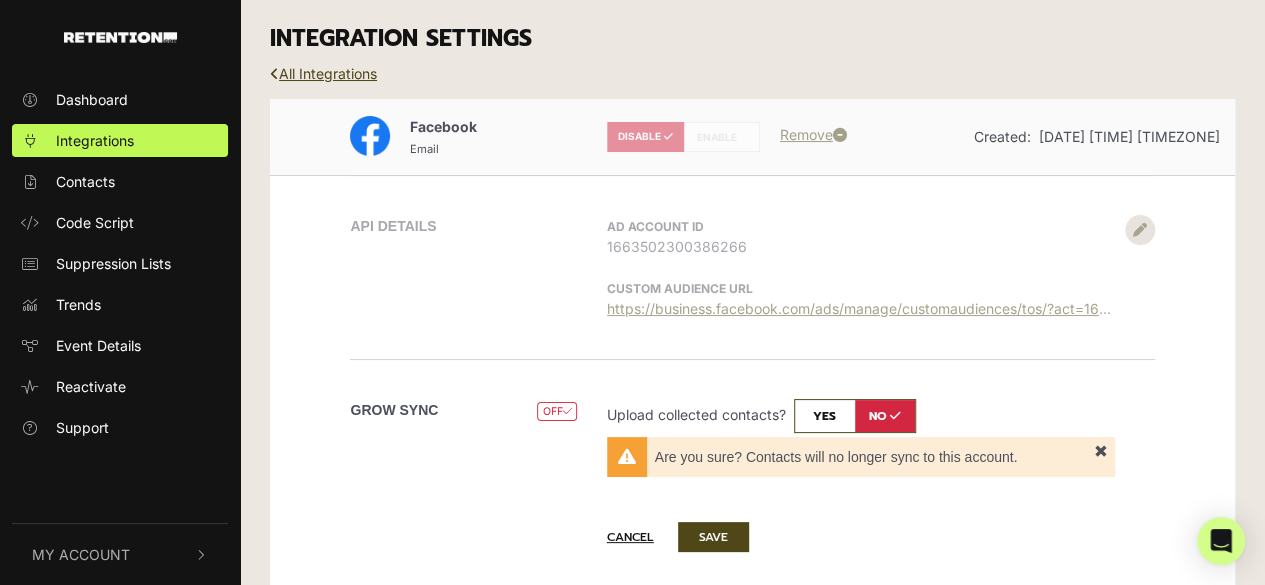 click at bounding box center [855, 416] 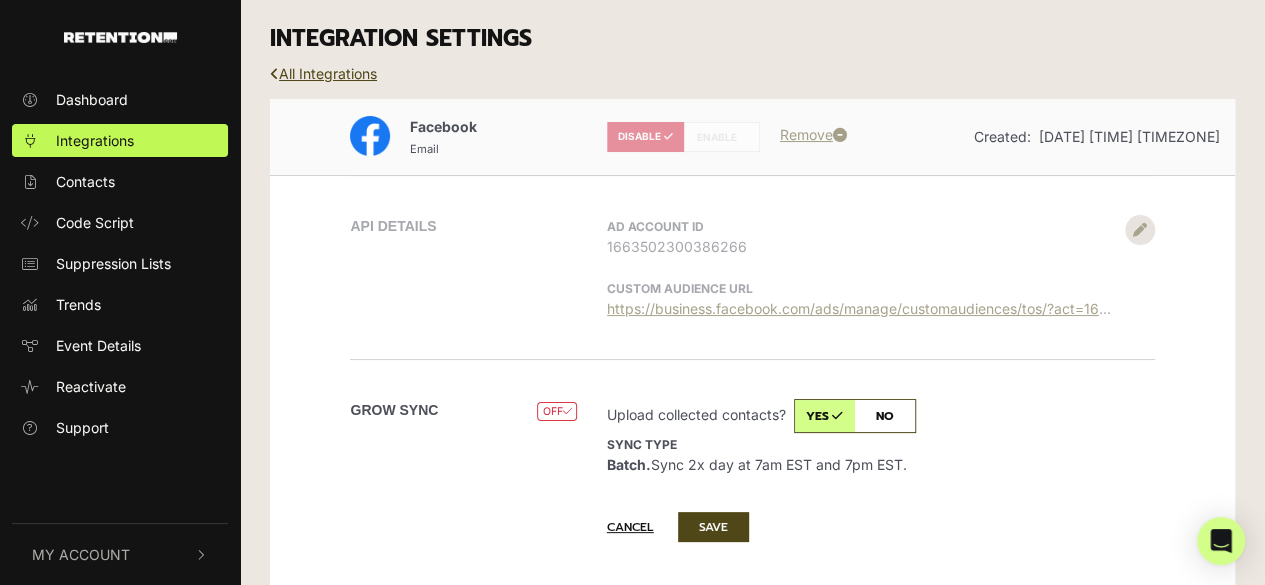 scroll, scrollTop: 48, scrollLeft: 0, axis: vertical 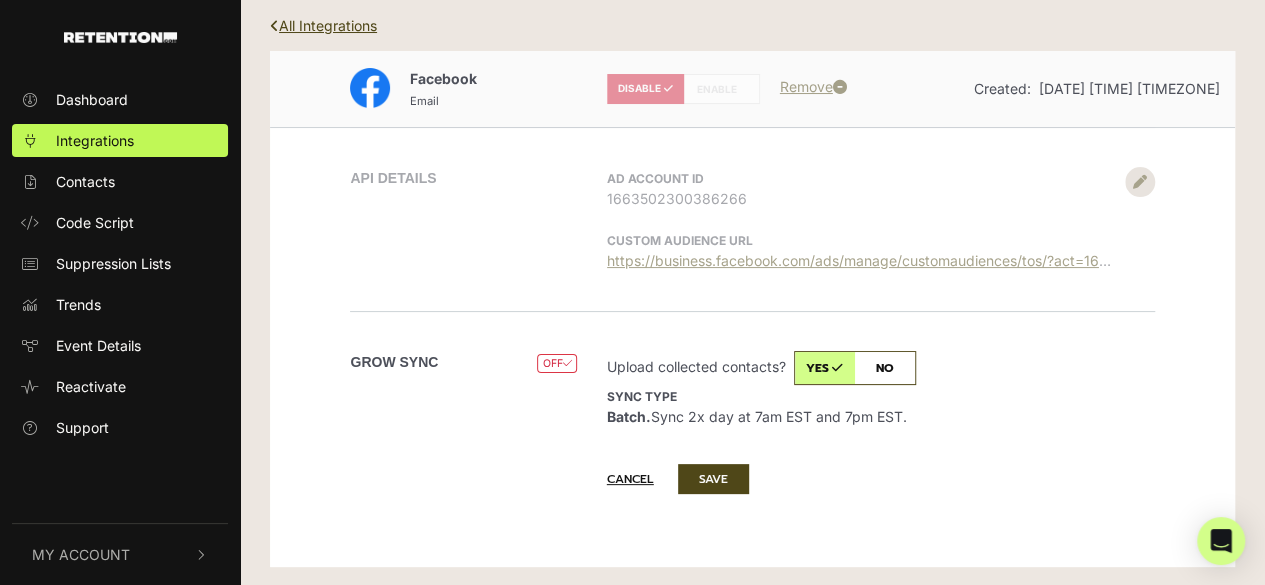 click on "Sync type
Batch.  Sync 2x day at 7am EST and 7pm EST." at bounding box center [757, 406] 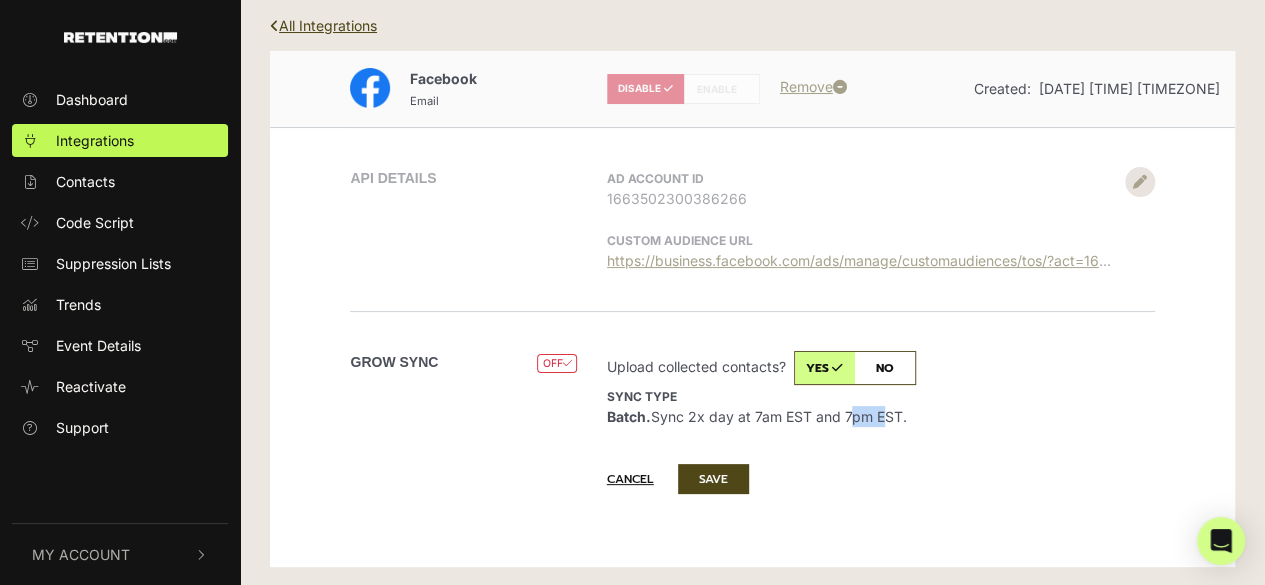 click on "Sync type
Batch.  Sync 2x day at 7am EST and 7pm EST." at bounding box center [757, 406] 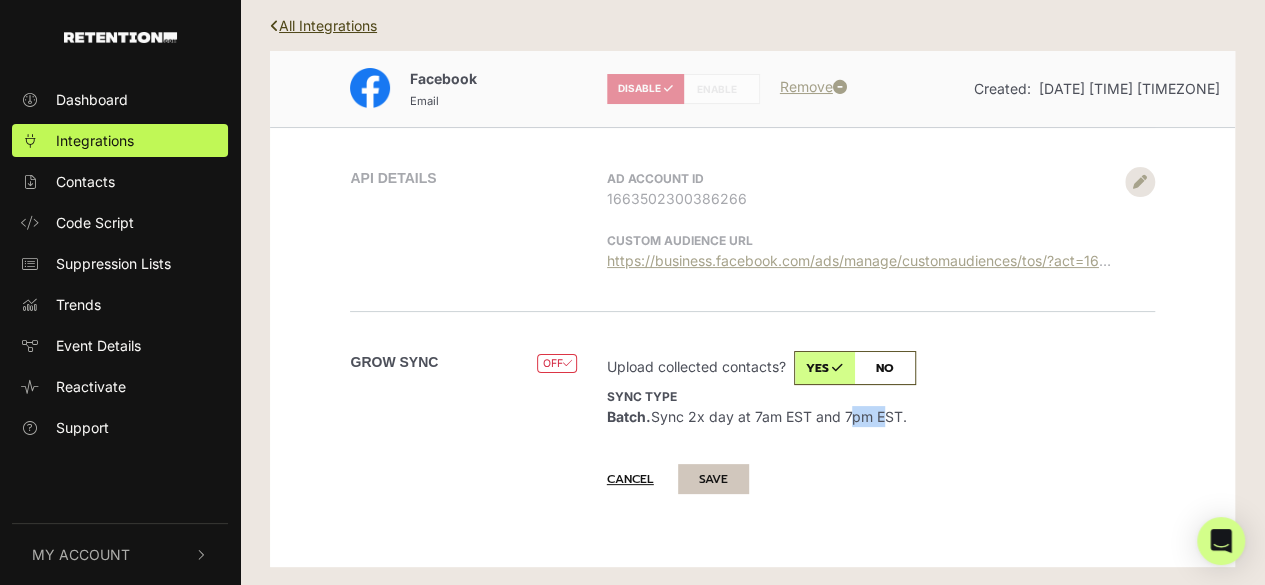 click on "SAVE" at bounding box center [713, 479] 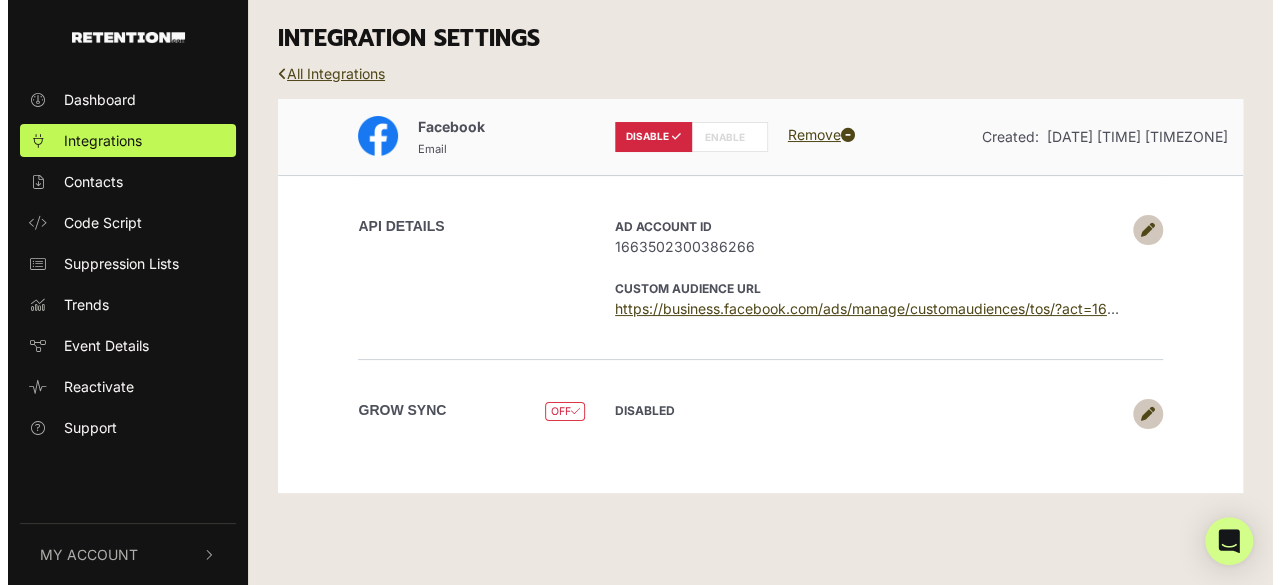 scroll, scrollTop: 0, scrollLeft: 0, axis: both 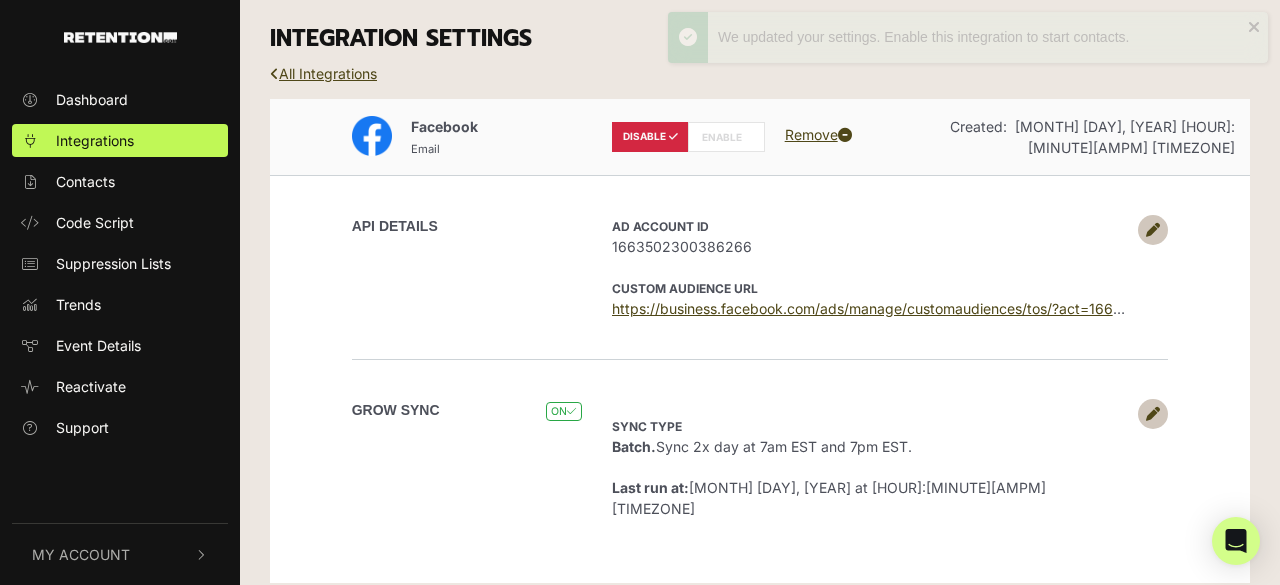 click on "ENABLE" at bounding box center [726, 137] 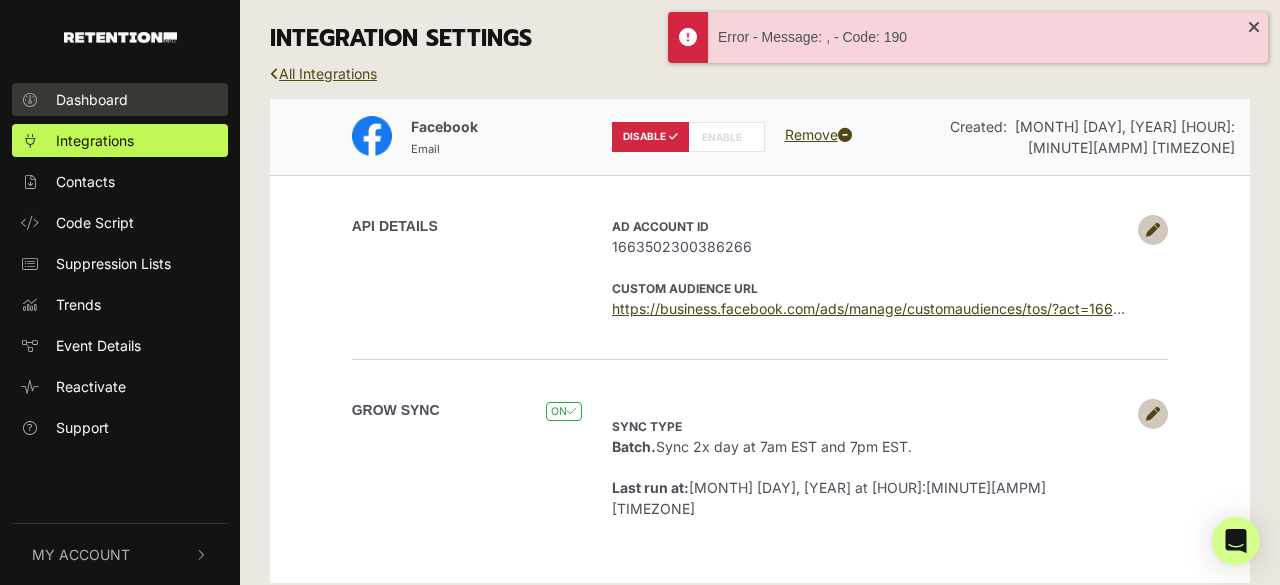 click on "Dashboard" at bounding box center [120, 99] 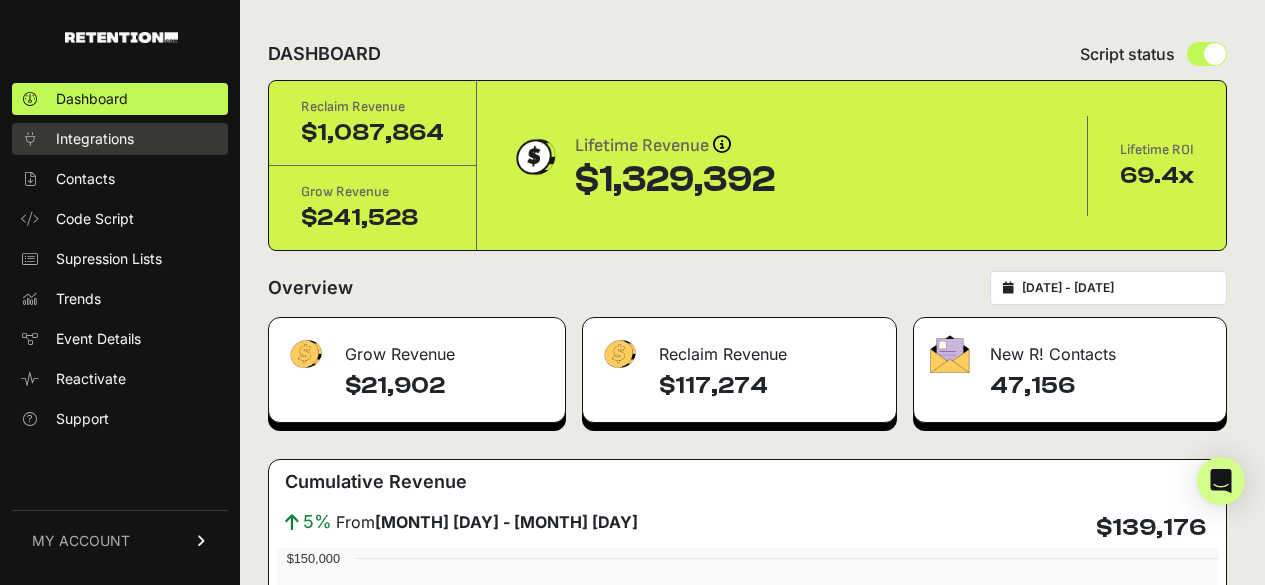 scroll, scrollTop: 0, scrollLeft: 0, axis: both 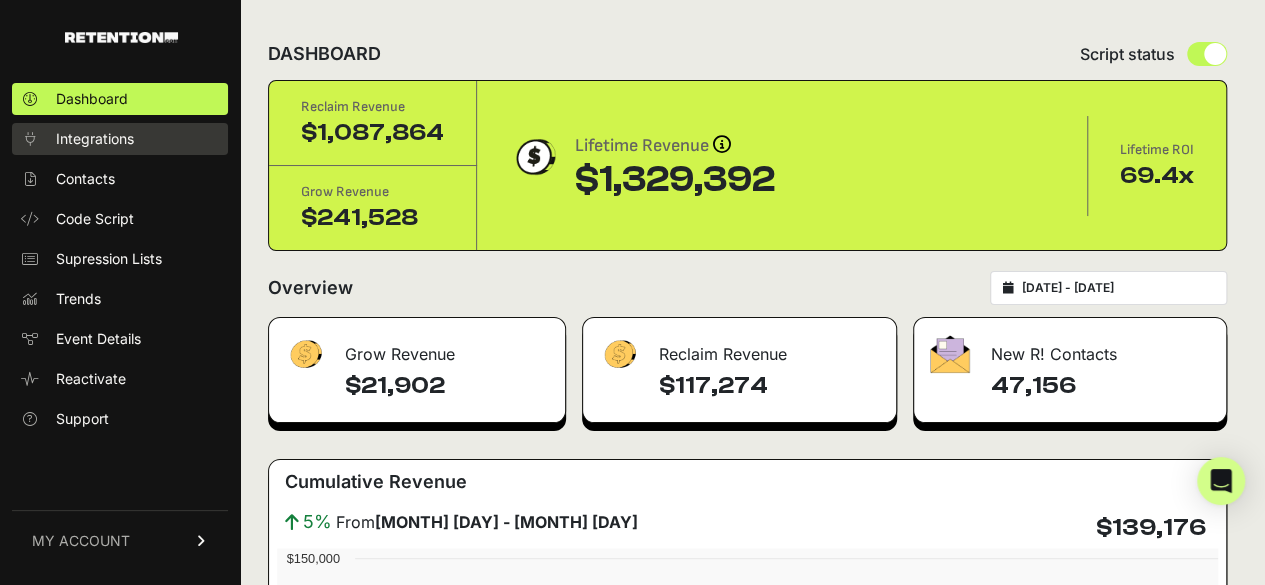 click on "Integrations" at bounding box center (95, 139) 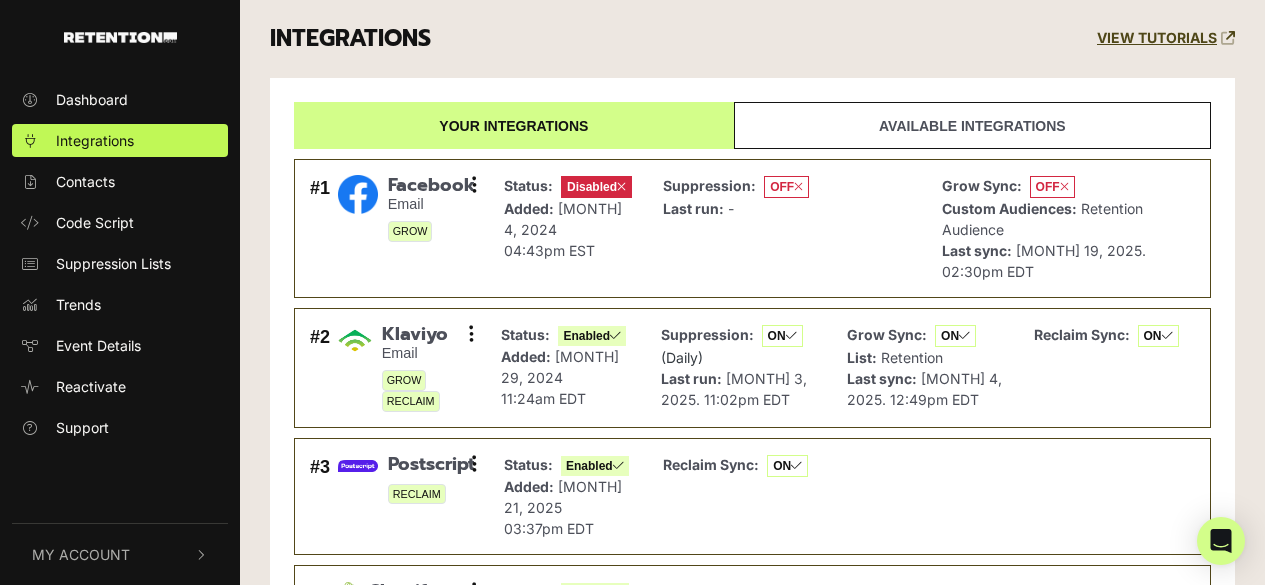 scroll, scrollTop: 0, scrollLeft: 0, axis: both 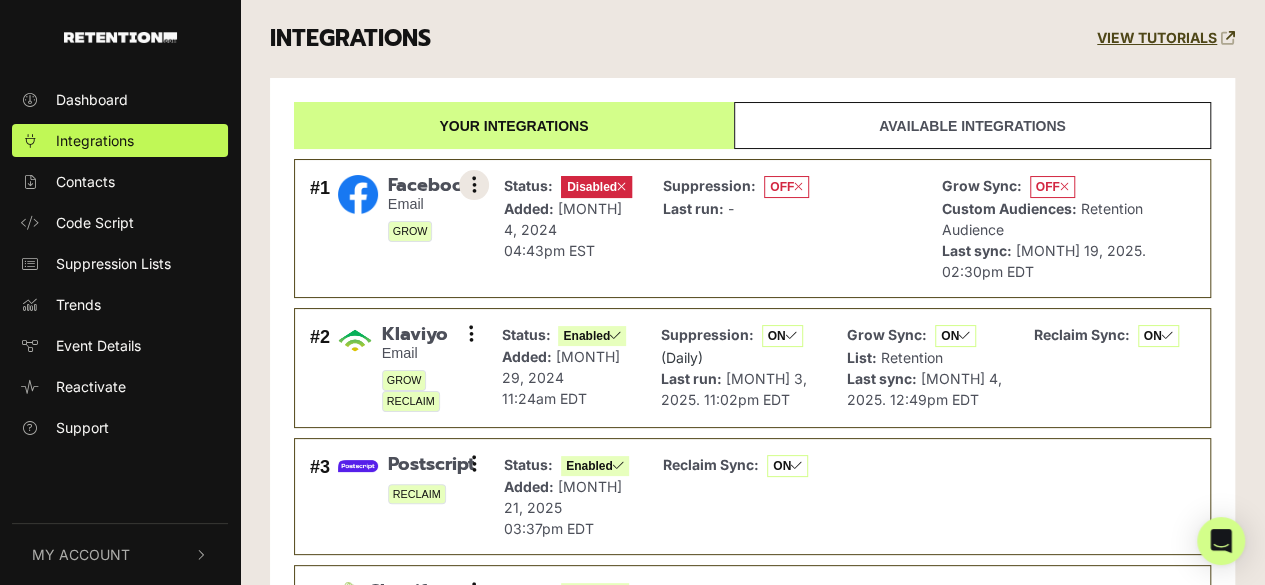 click at bounding box center (474, 185) 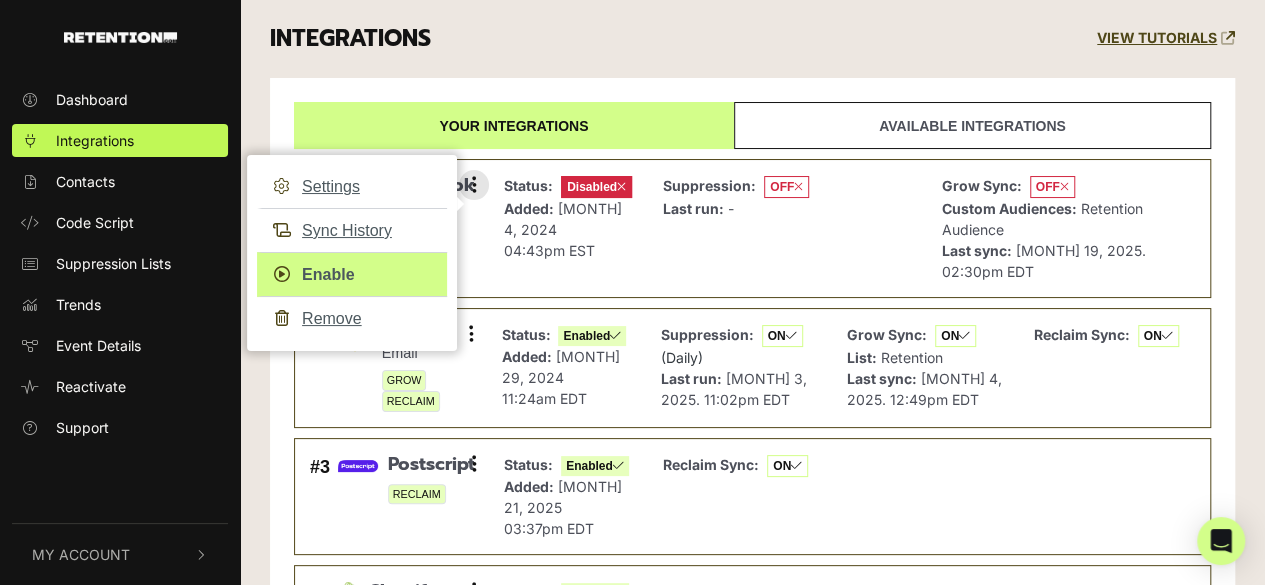 click on "Enable" at bounding box center [352, 274] 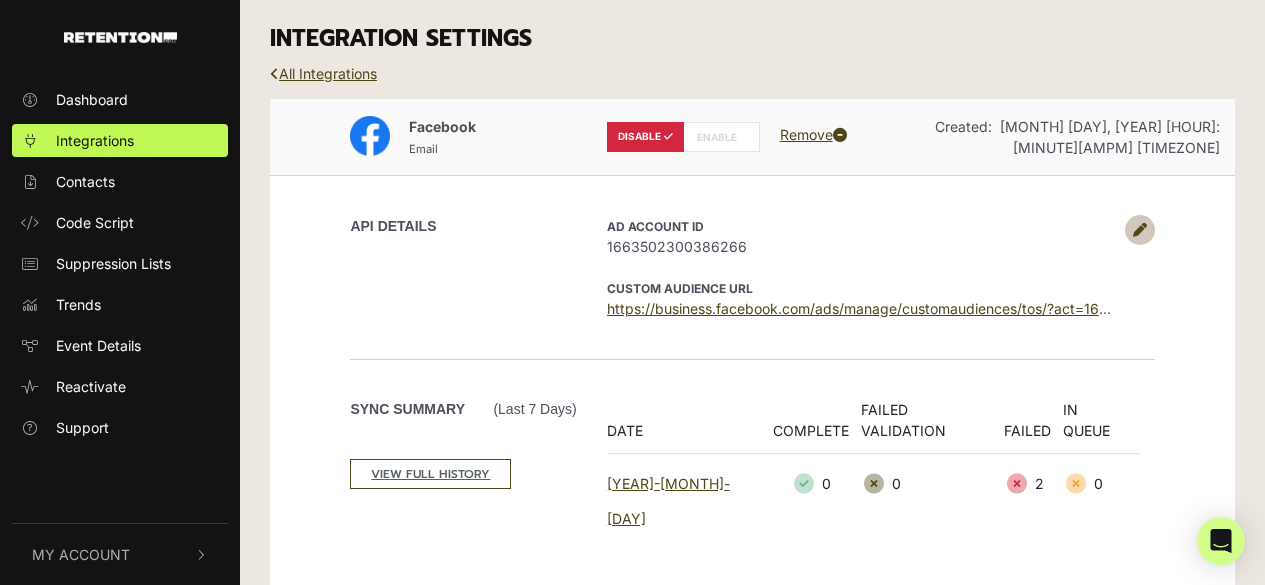 scroll, scrollTop: 0, scrollLeft: 0, axis: both 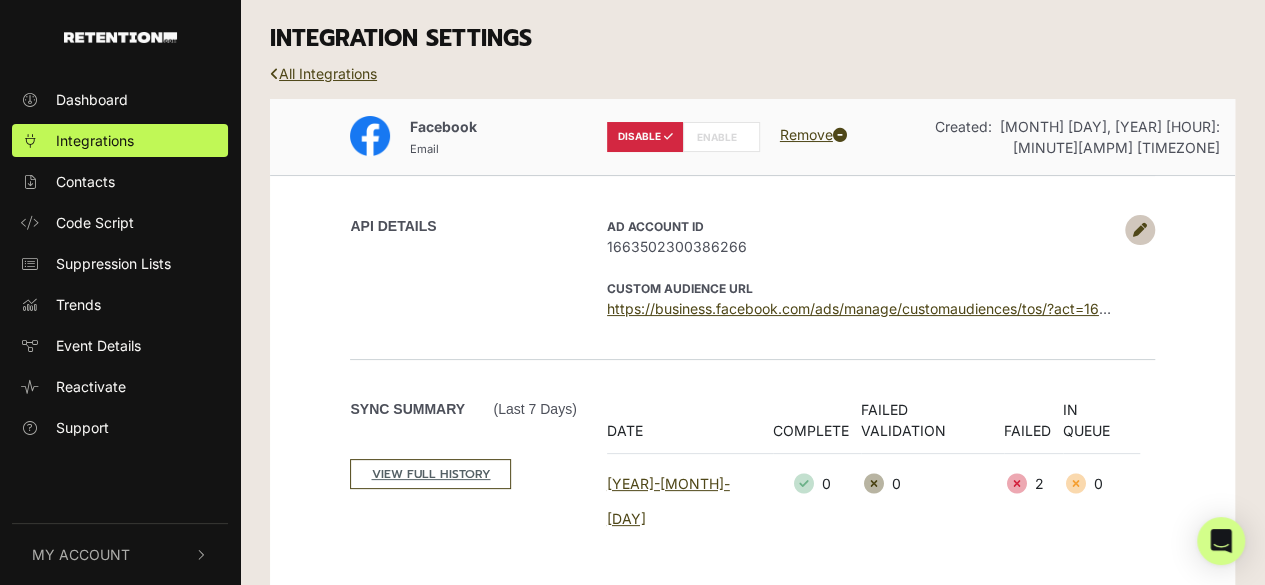click on "ENABLE" at bounding box center (721, 137) 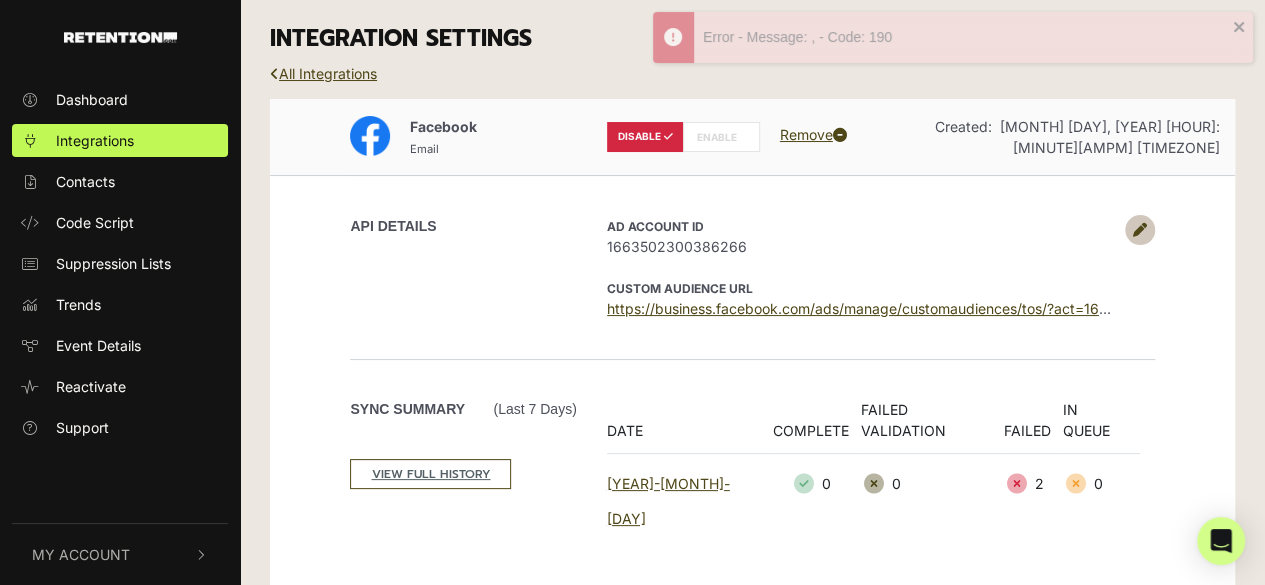 click on "ENABLE" at bounding box center (721, 137) 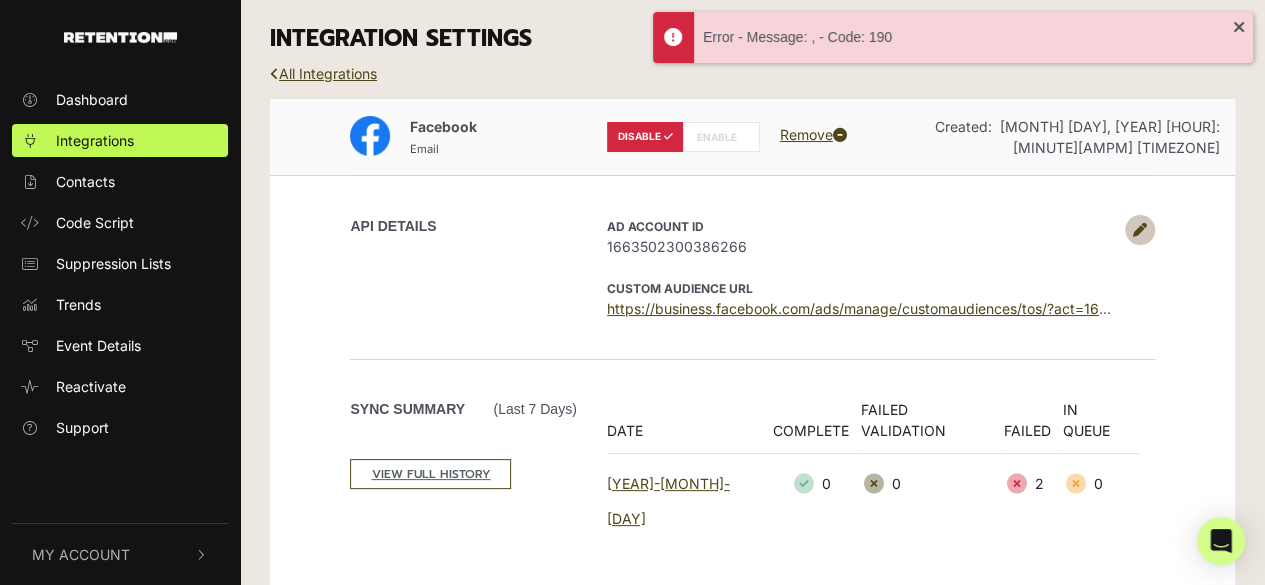 scroll, scrollTop: 115, scrollLeft: 0, axis: vertical 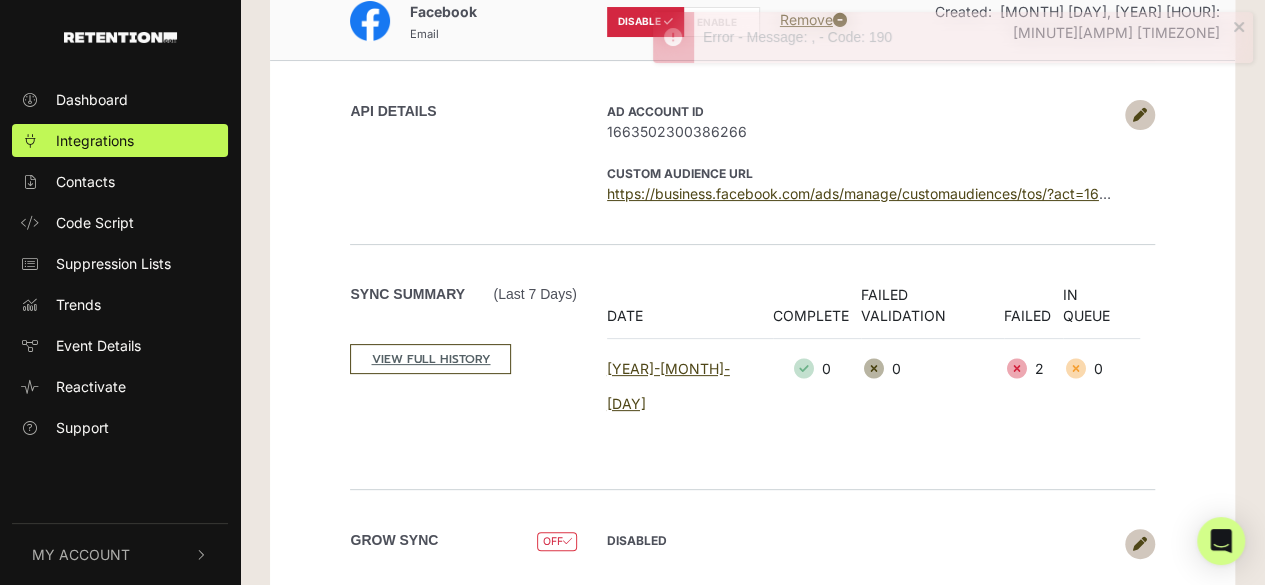 click at bounding box center [1140, 544] 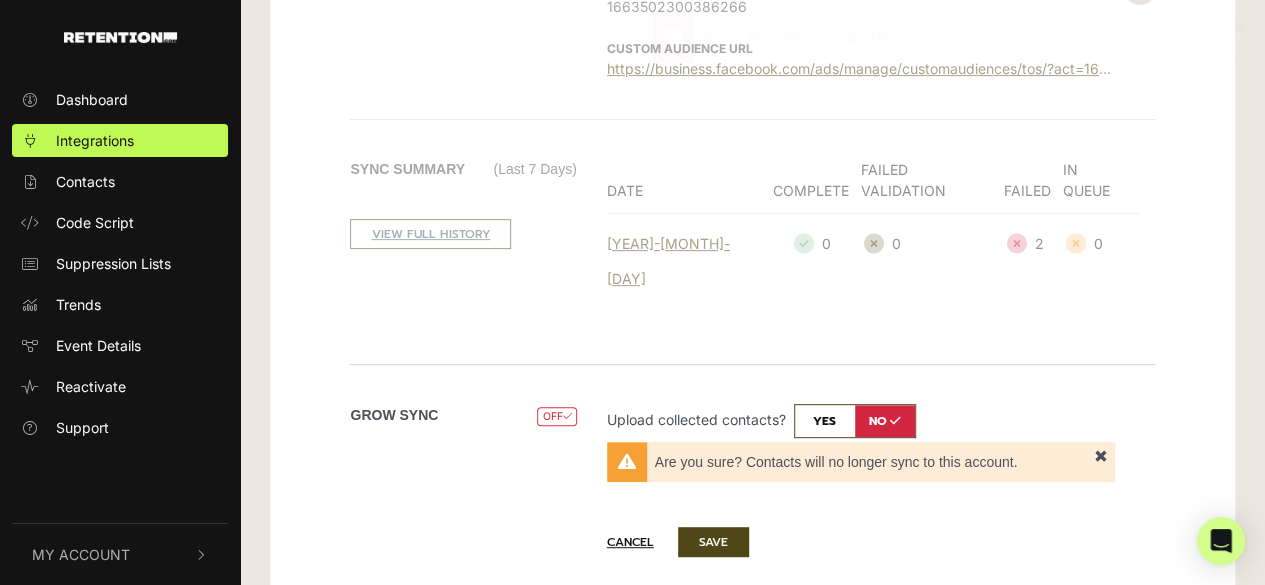 scroll, scrollTop: 239, scrollLeft: 0, axis: vertical 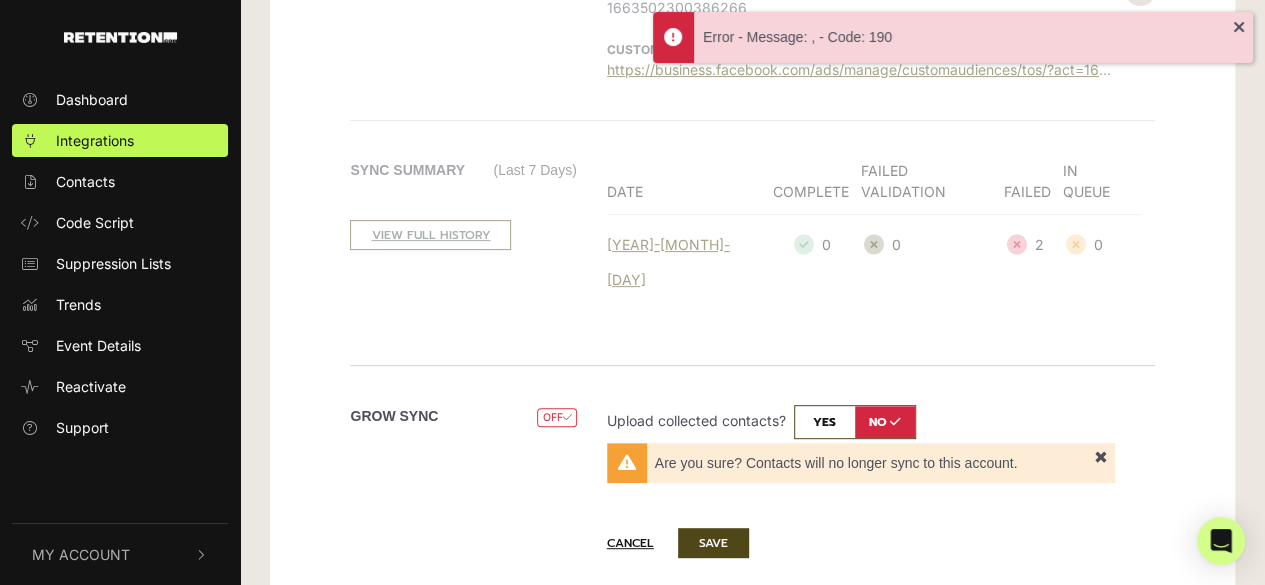 click on "Are you sure? Contacts will no longer sync to this account." at bounding box center [875, 463] 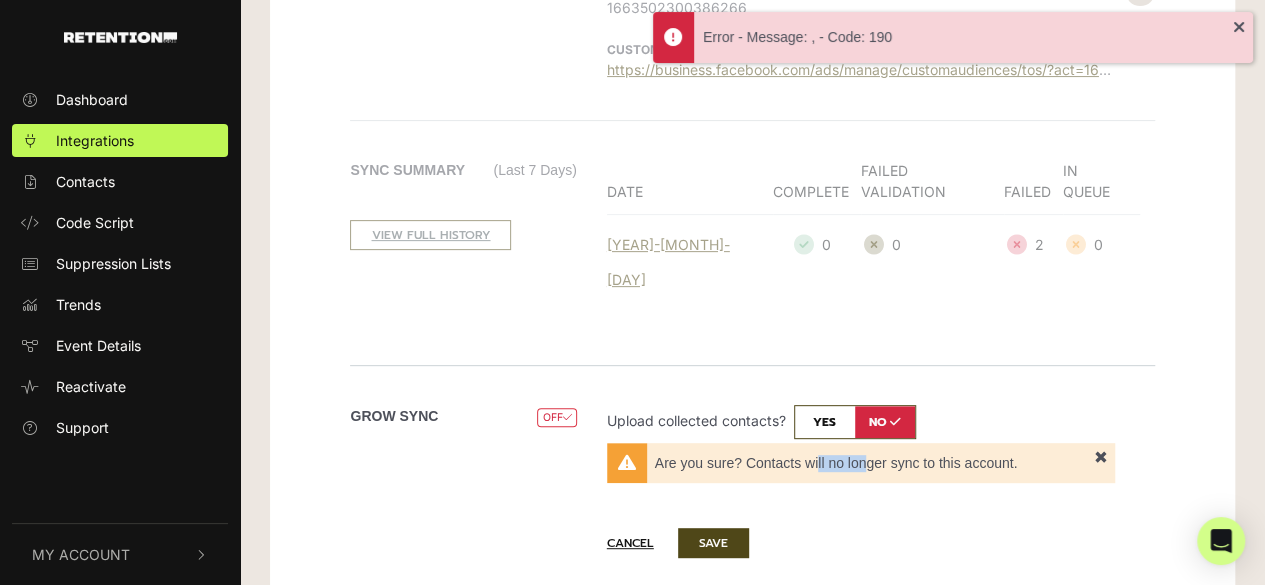 click on "Are you sure? Contacts will no longer sync to this account." at bounding box center (875, 463) 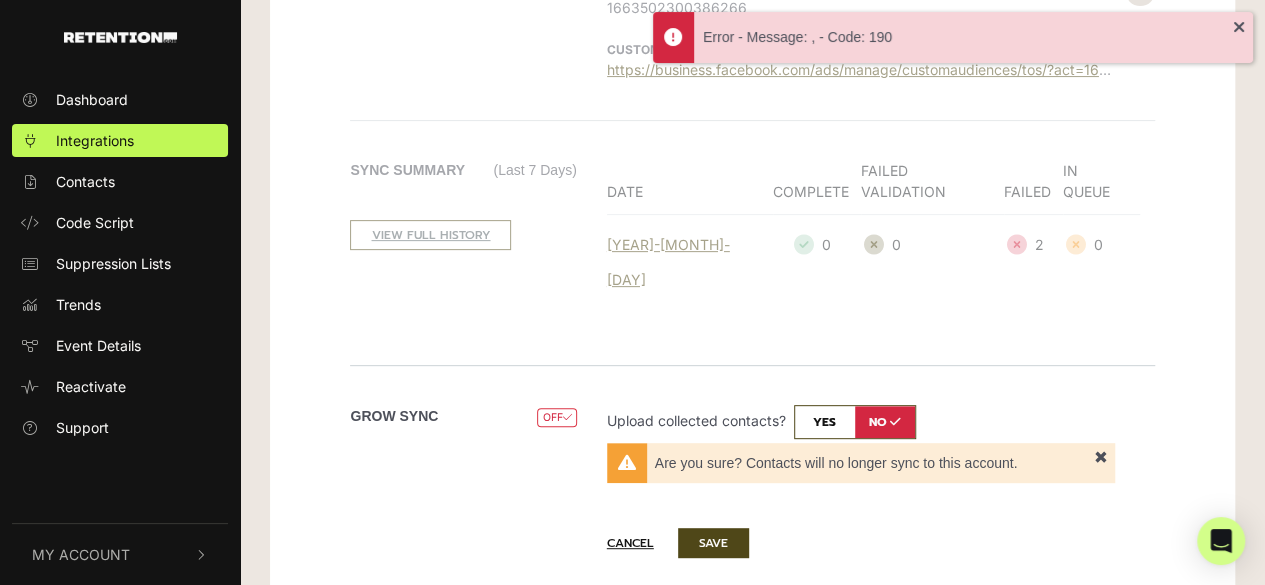 scroll, scrollTop: 0, scrollLeft: 0, axis: both 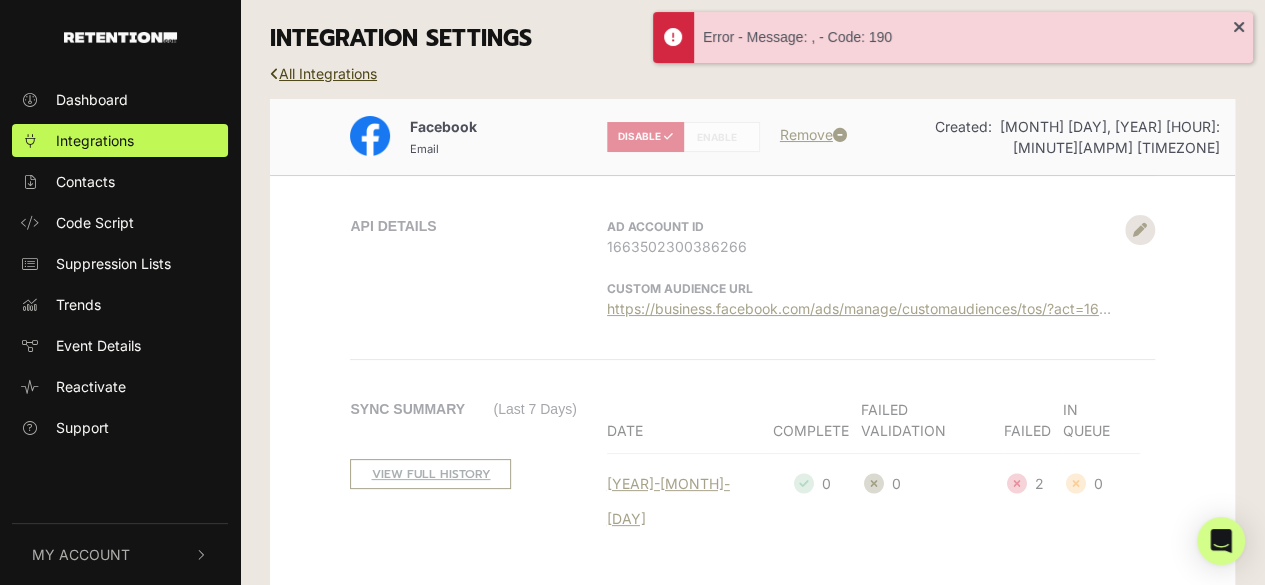 click on "Facebook
Email
DISABLE
ENABLE
Remove
Created:
Nov  4, 2024 04:43pm EST" at bounding box center (752, 137) 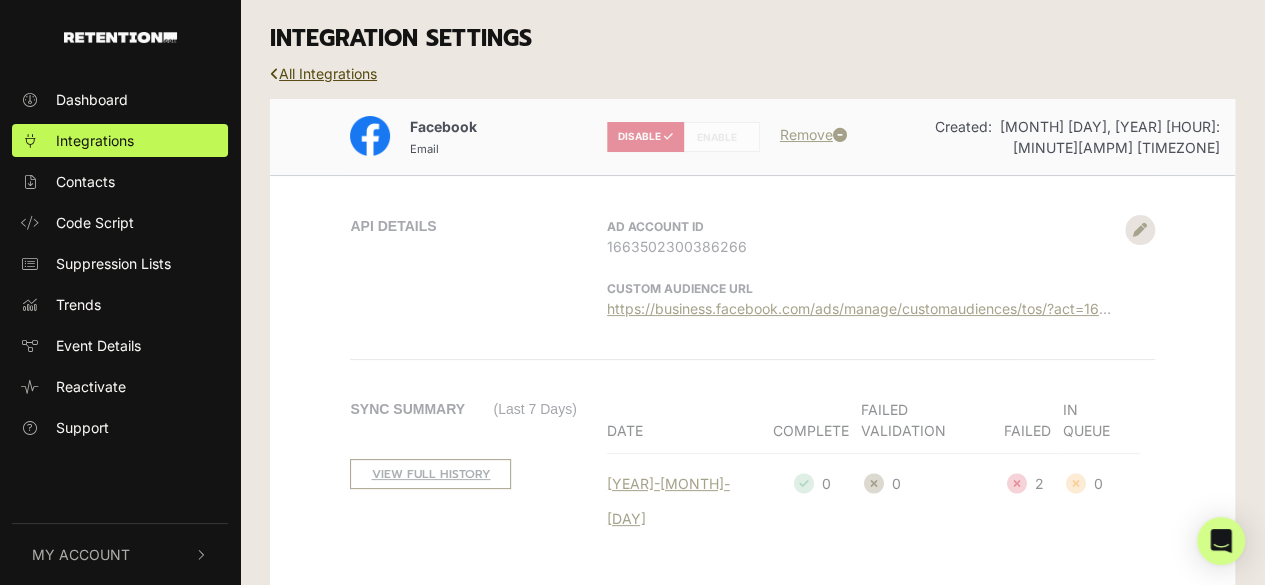 click on "All Integrations" at bounding box center [323, 73] 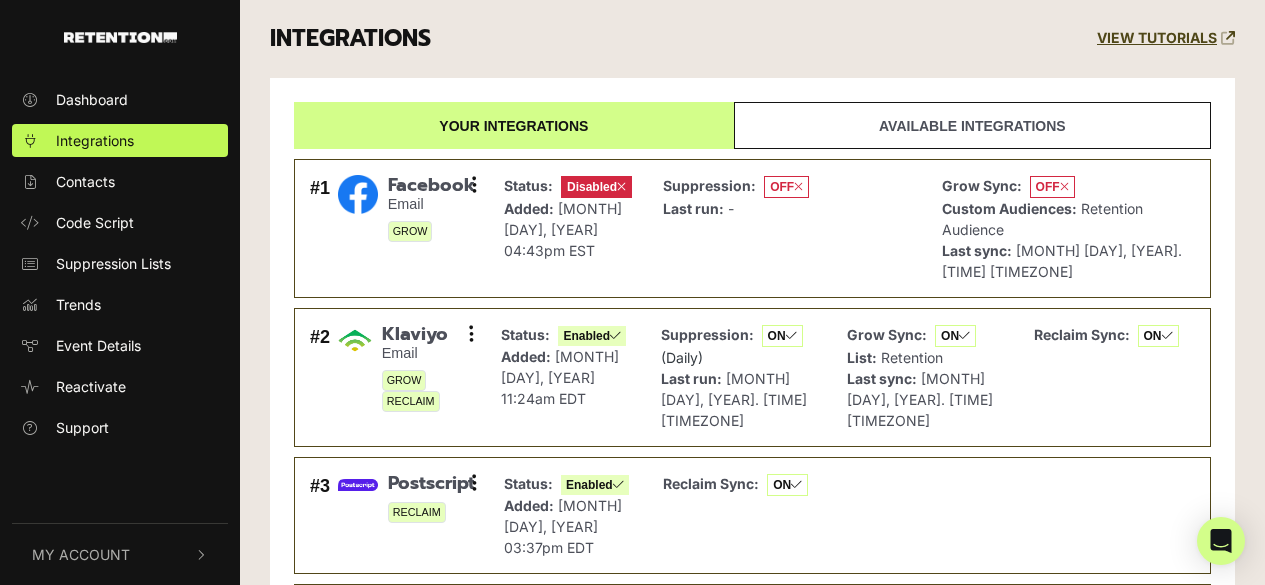 scroll, scrollTop: 0, scrollLeft: 0, axis: both 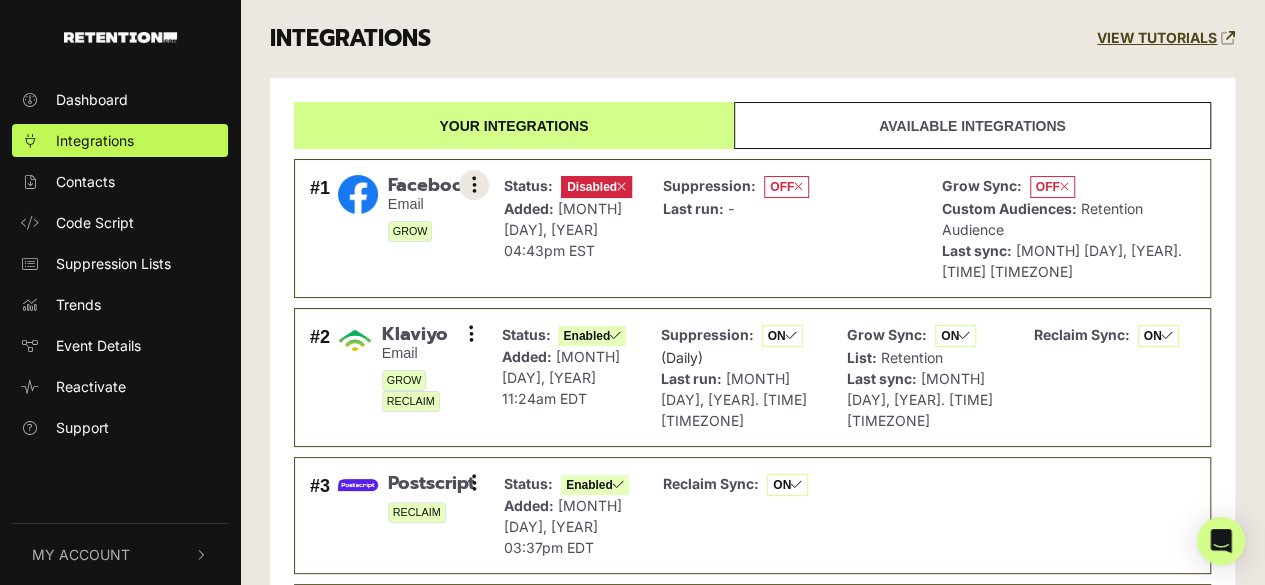 click at bounding box center [474, 185] 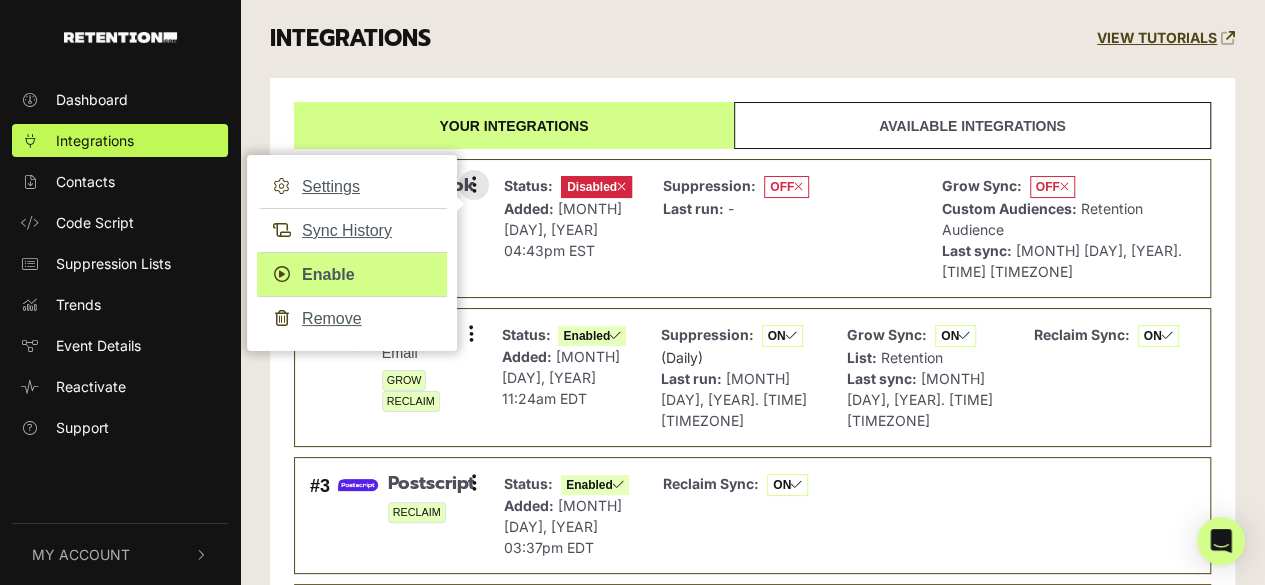 click on "Enable" at bounding box center (352, 274) 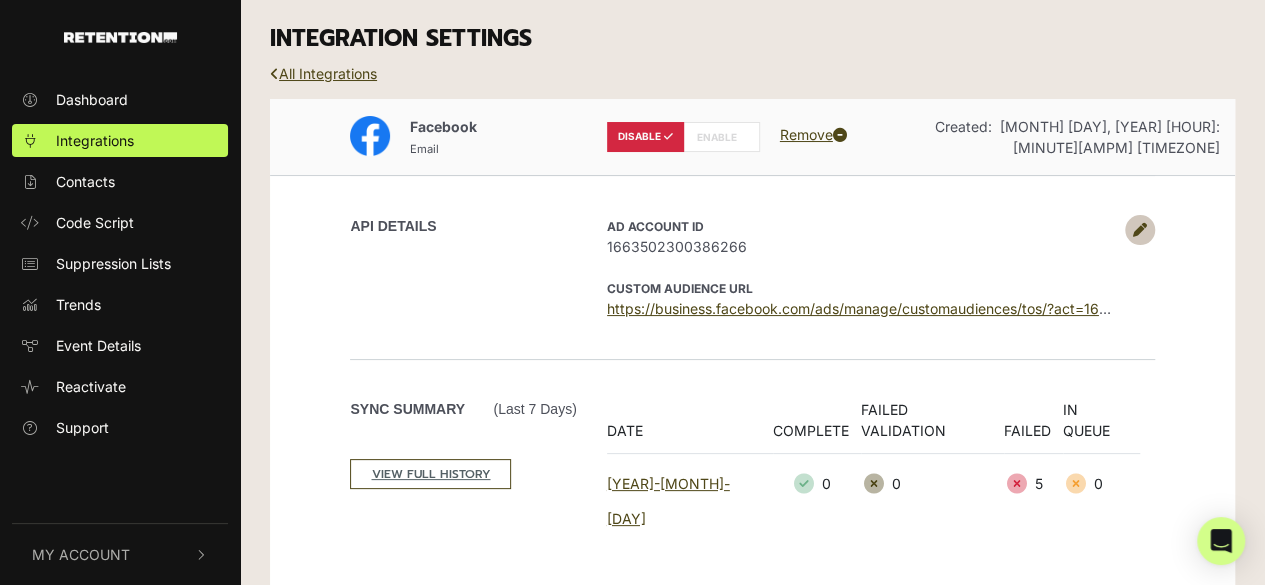 scroll, scrollTop: 115, scrollLeft: 0, axis: vertical 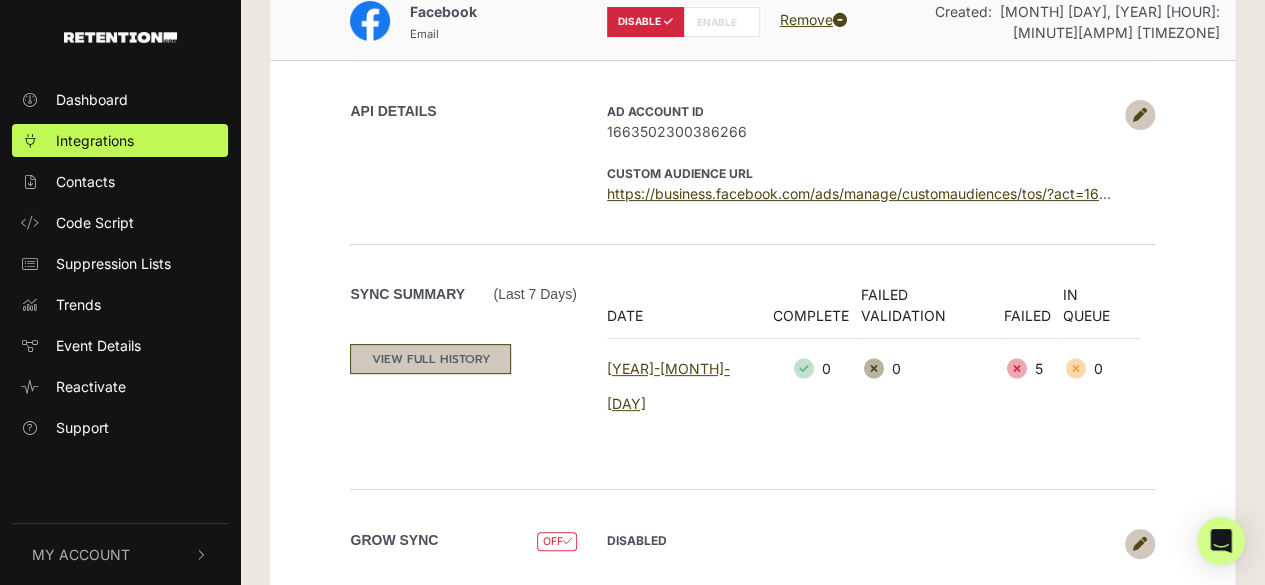 click on "VIEW FULL HISTORY" at bounding box center (430, 359) 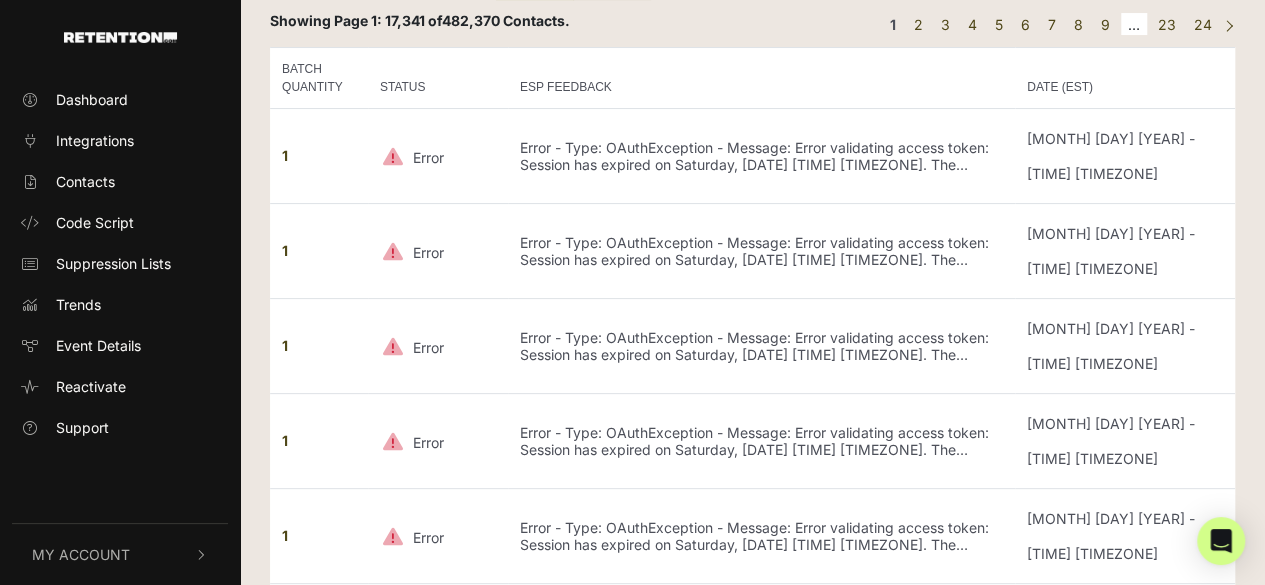 scroll, scrollTop: 0, scrollLeft: 0, axis: both 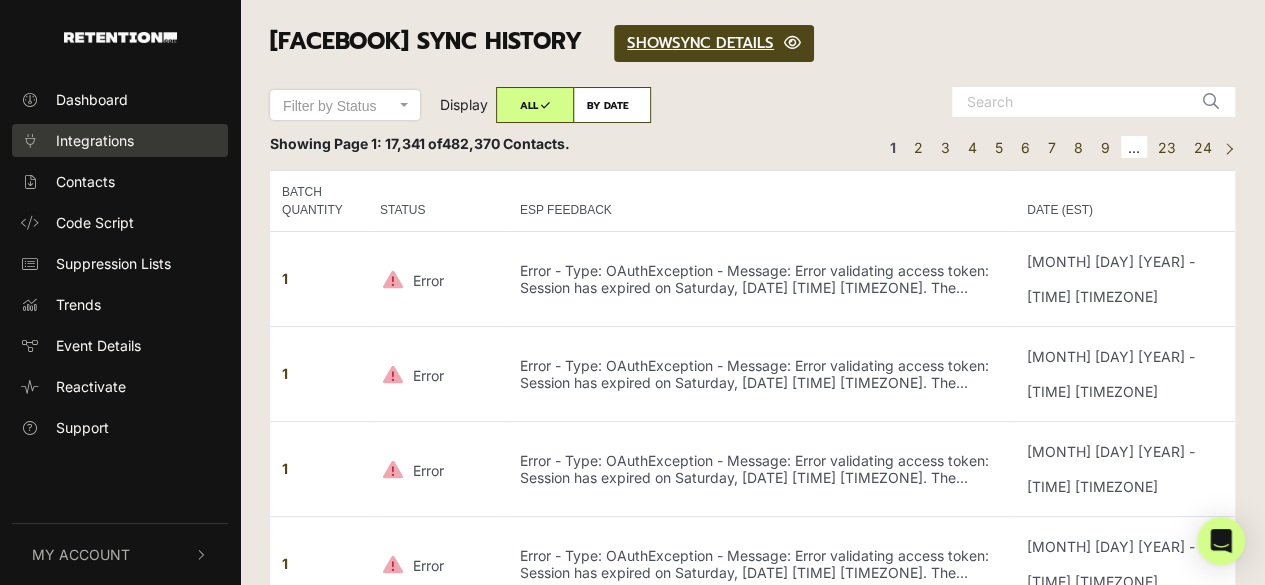 click on "Integrations" at bounding box center (120, 140) 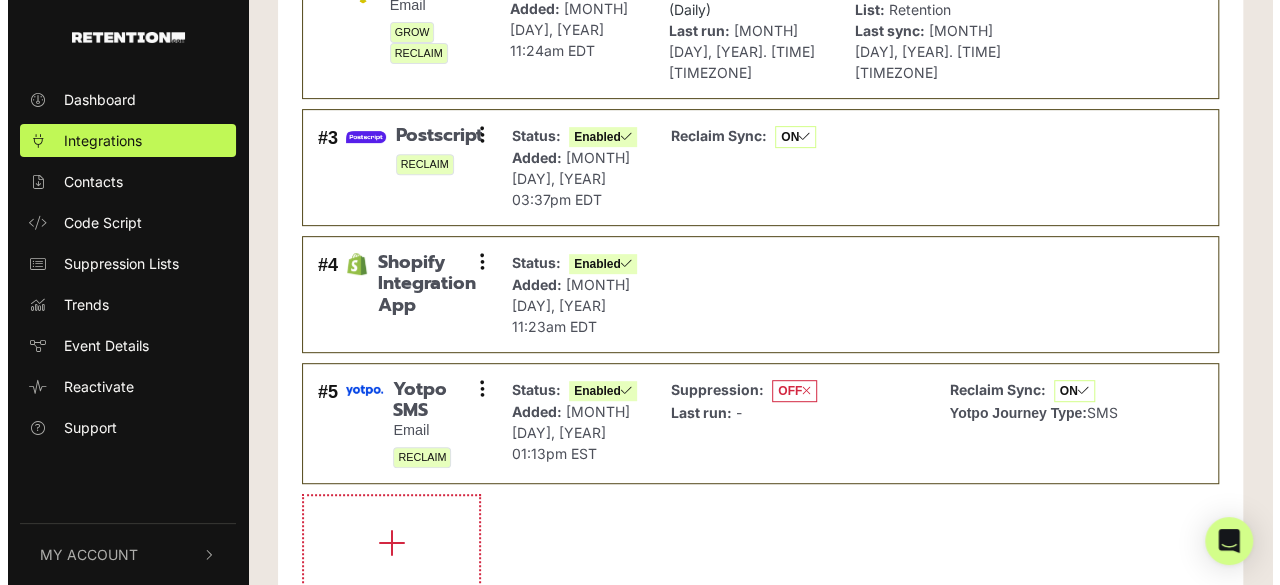 scroll, scrollTop: 384, scrollLeft: 0, axis: vertical 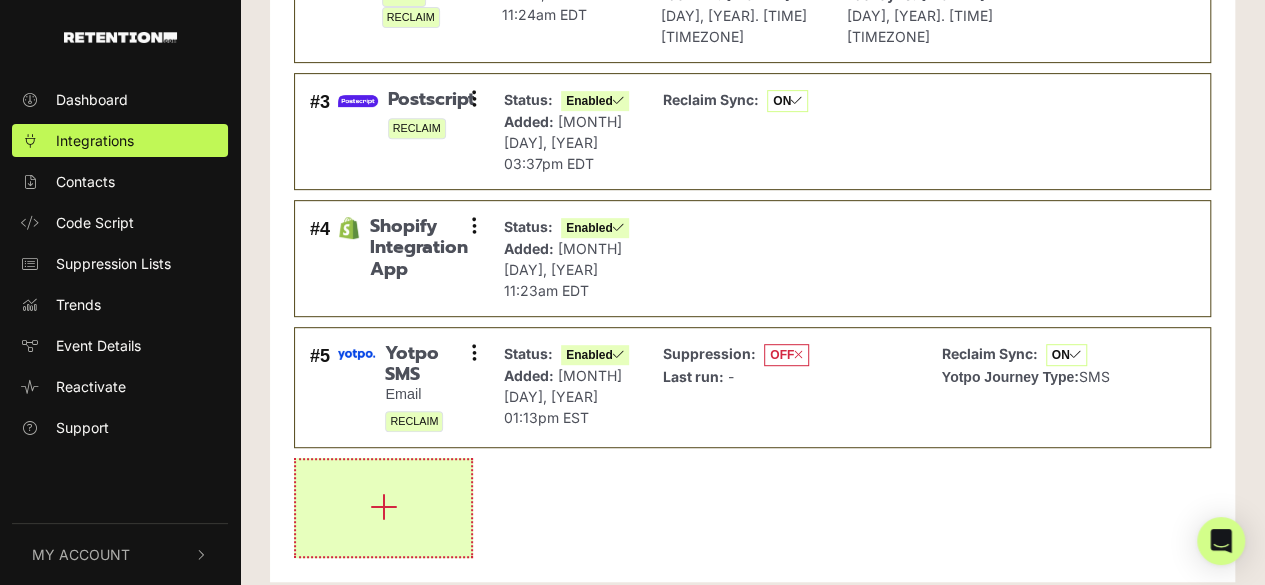 click at bounding box center (383, 508) 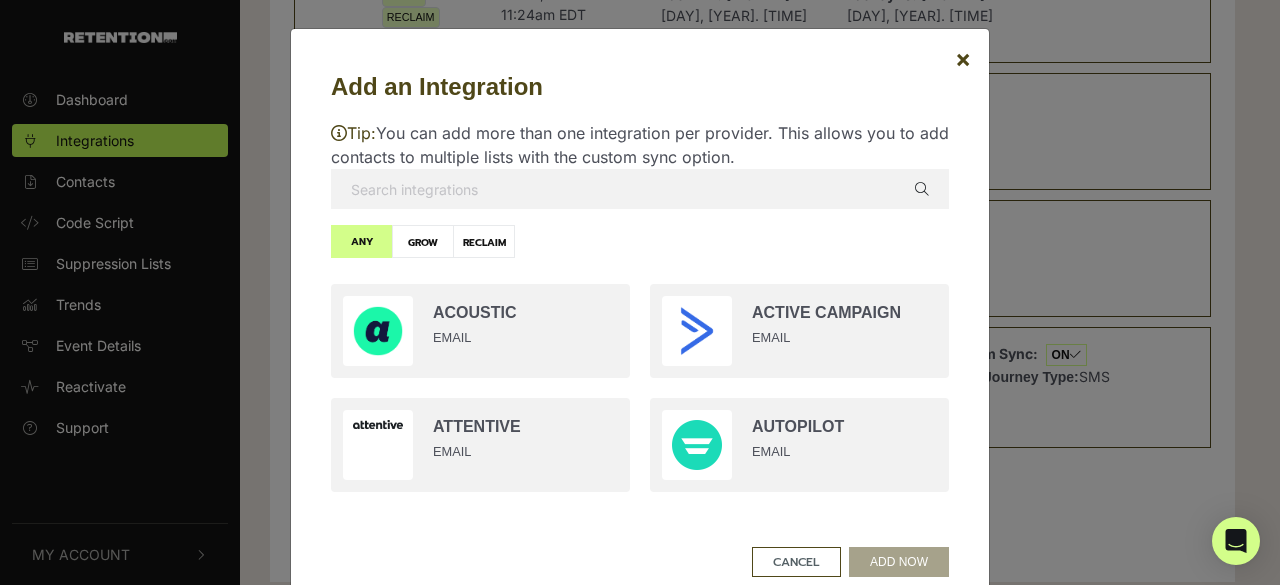 click on "GROW" at bounding box center (423, 241) 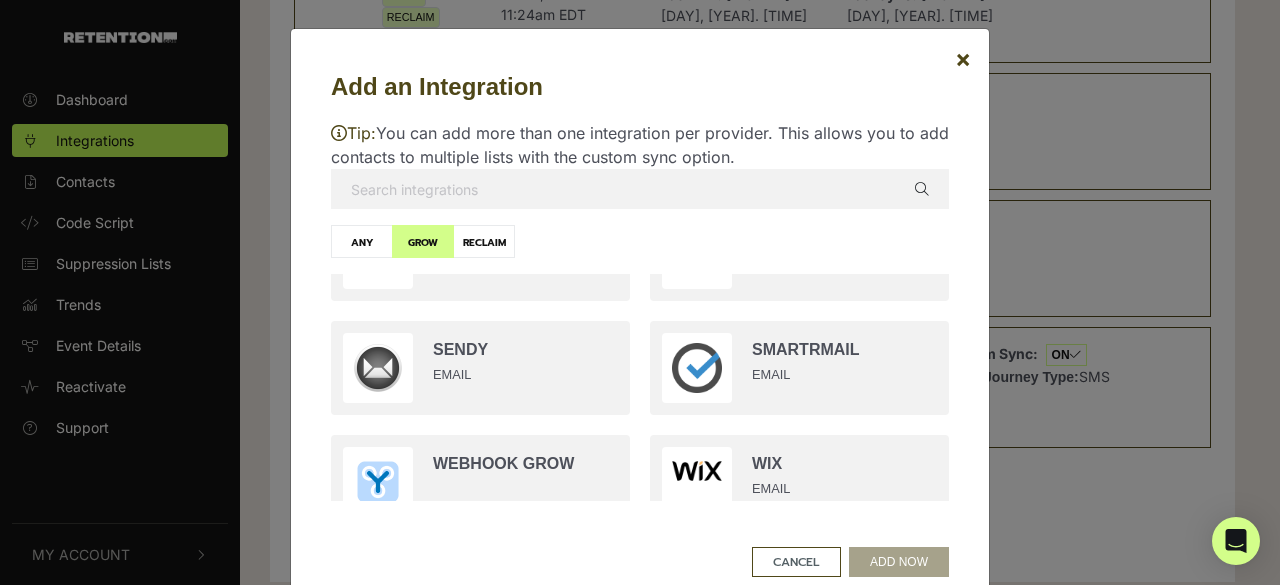 scroll, scrollTop: 3709, scrollLeft: 0, axis: vertical 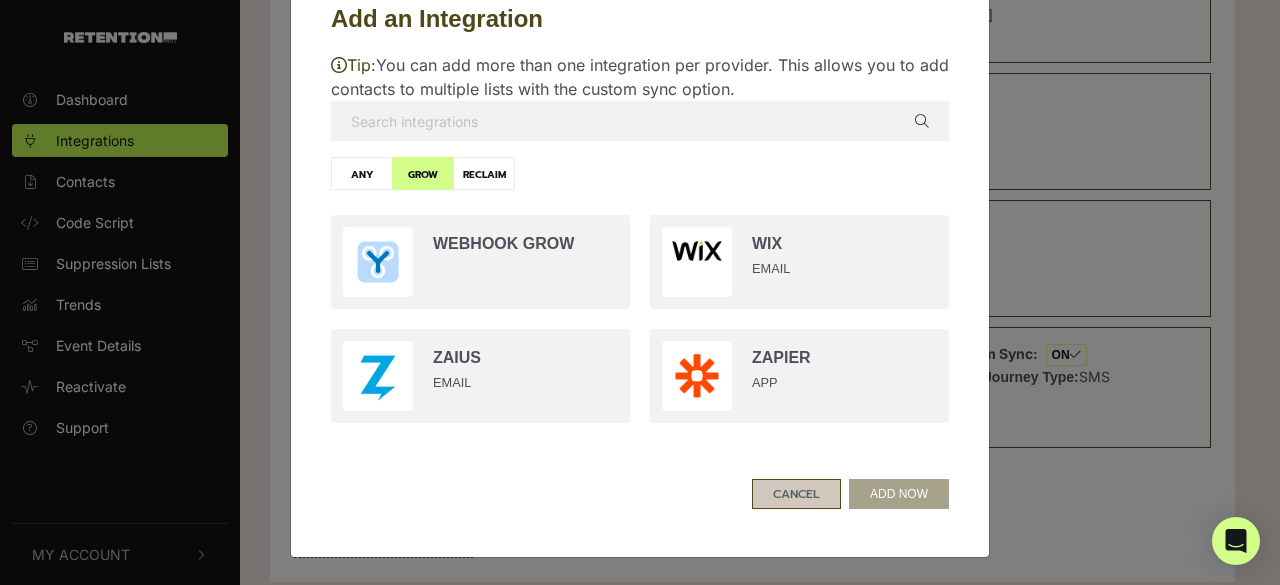 click on "CANCEL" at bounding box center [796, 494] 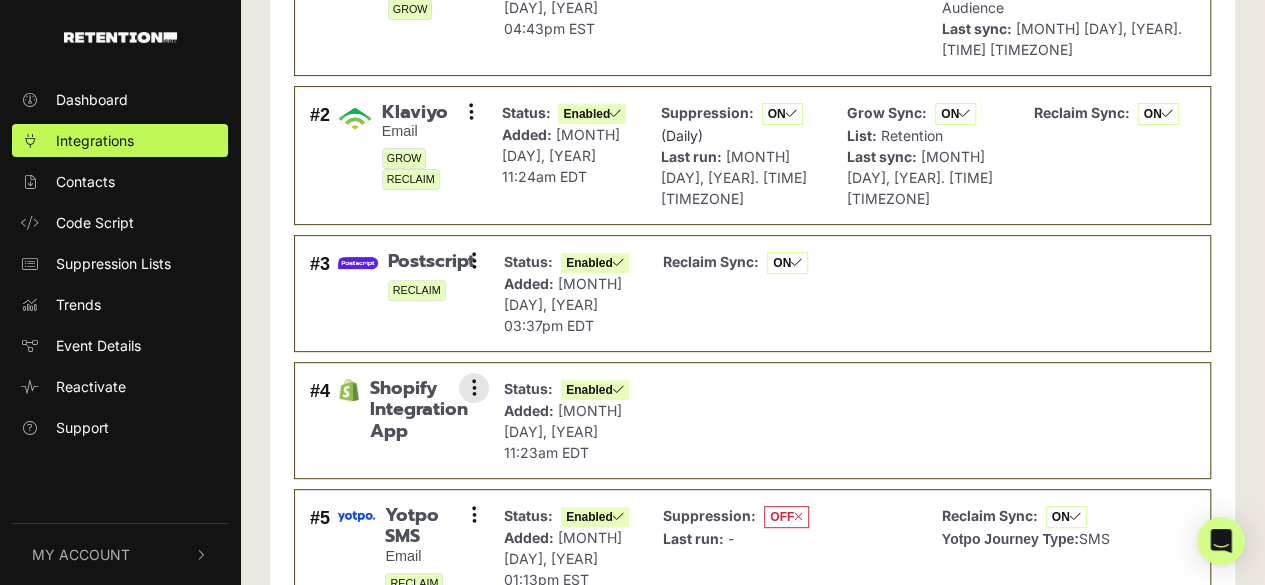 scroll, scrollTop: 0, scrollLeft: 0, axis: both 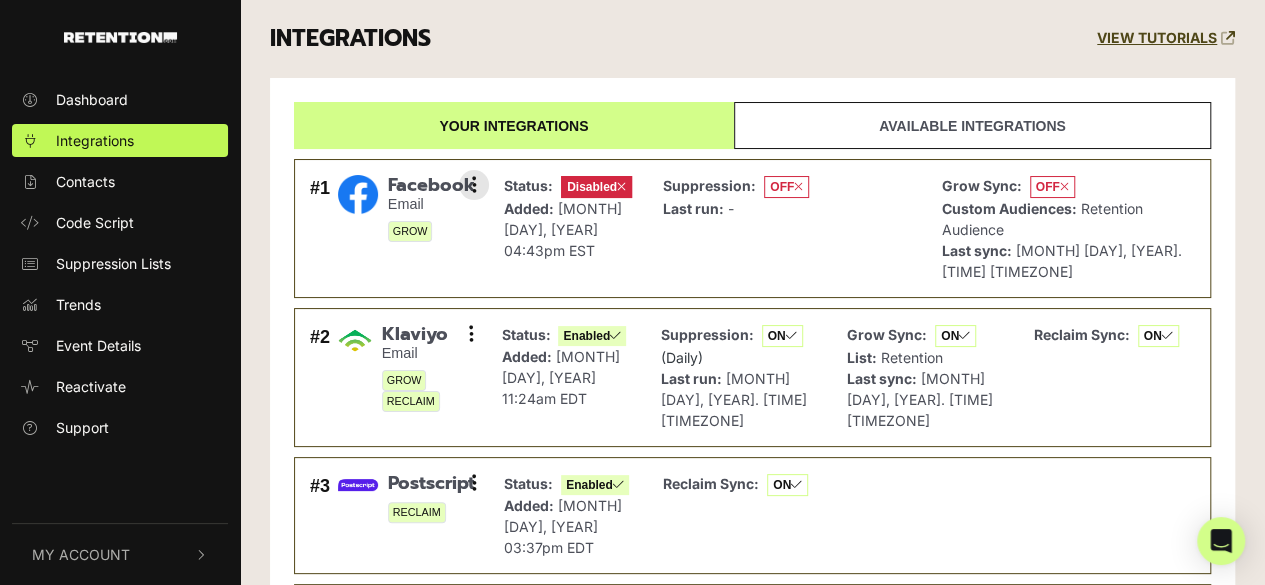 click on "Disabled" at bounding box center [596, 187] 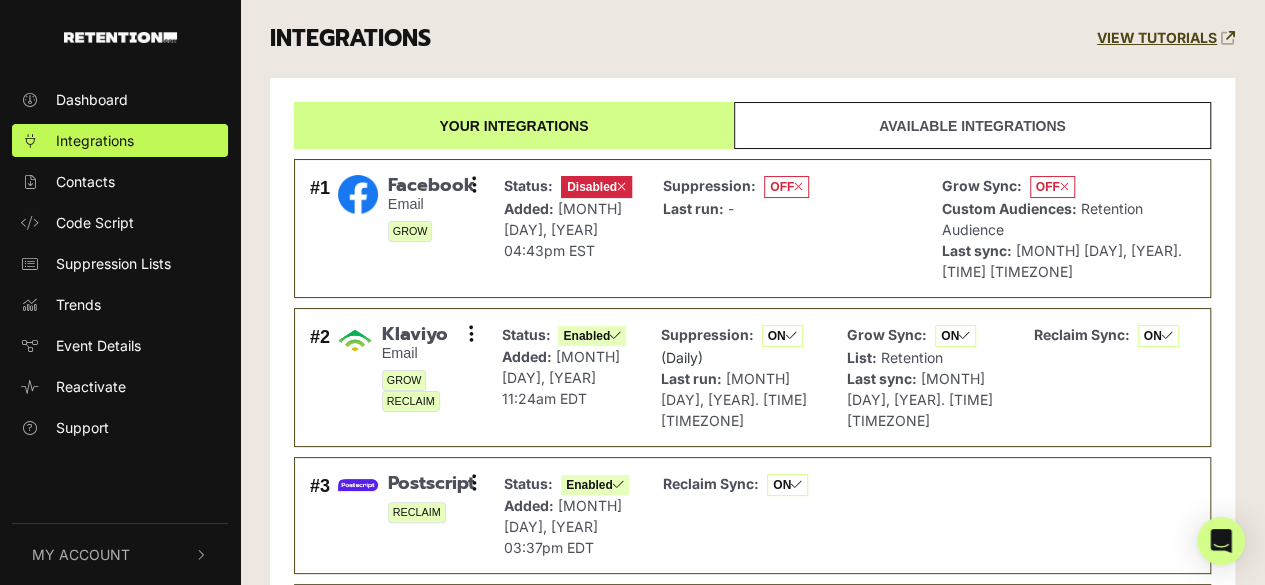 click on "Available integrations" at bounding box center [972, 125] 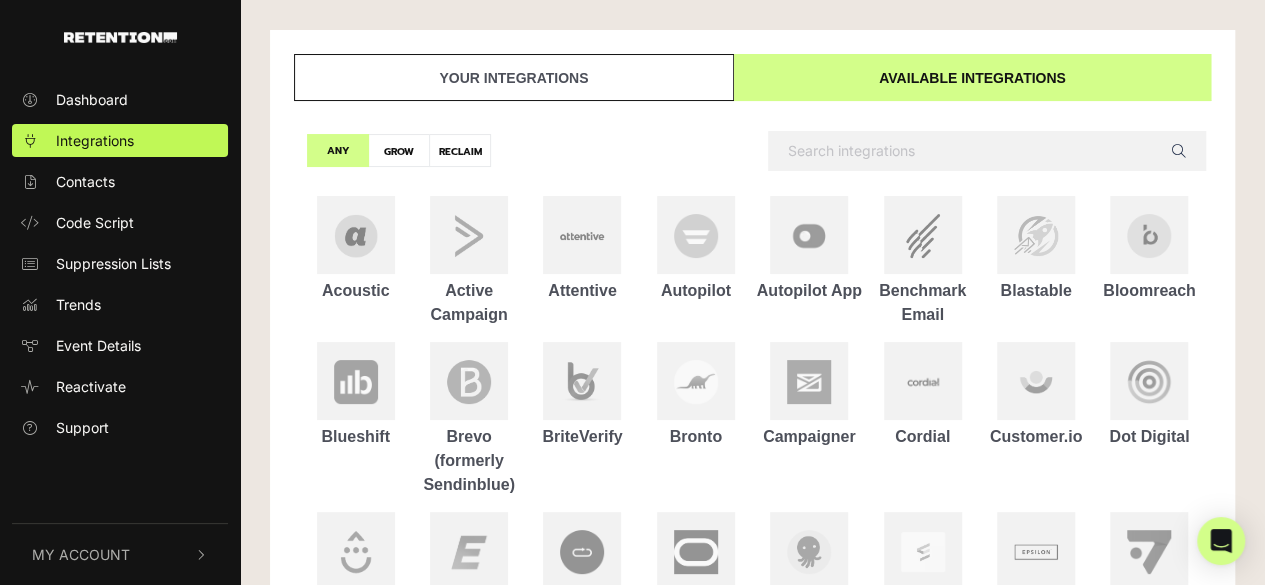 scroll, scrollTop: 0, scrollLeft: 0, axis: both 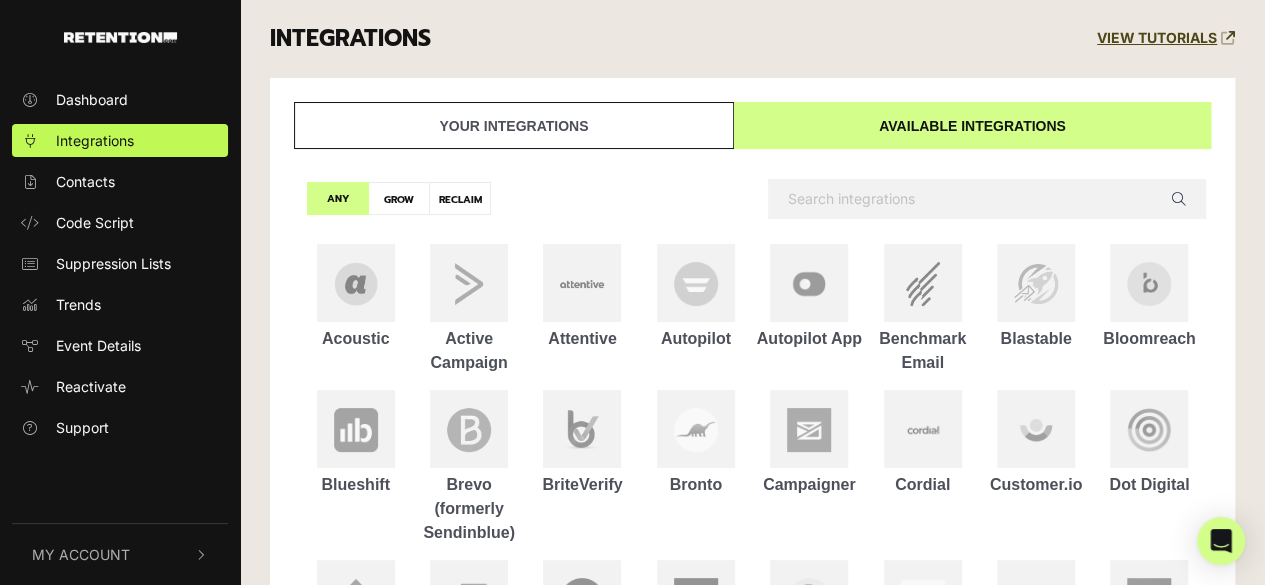 click on "Your integrations" at bounding box center [514, 125] 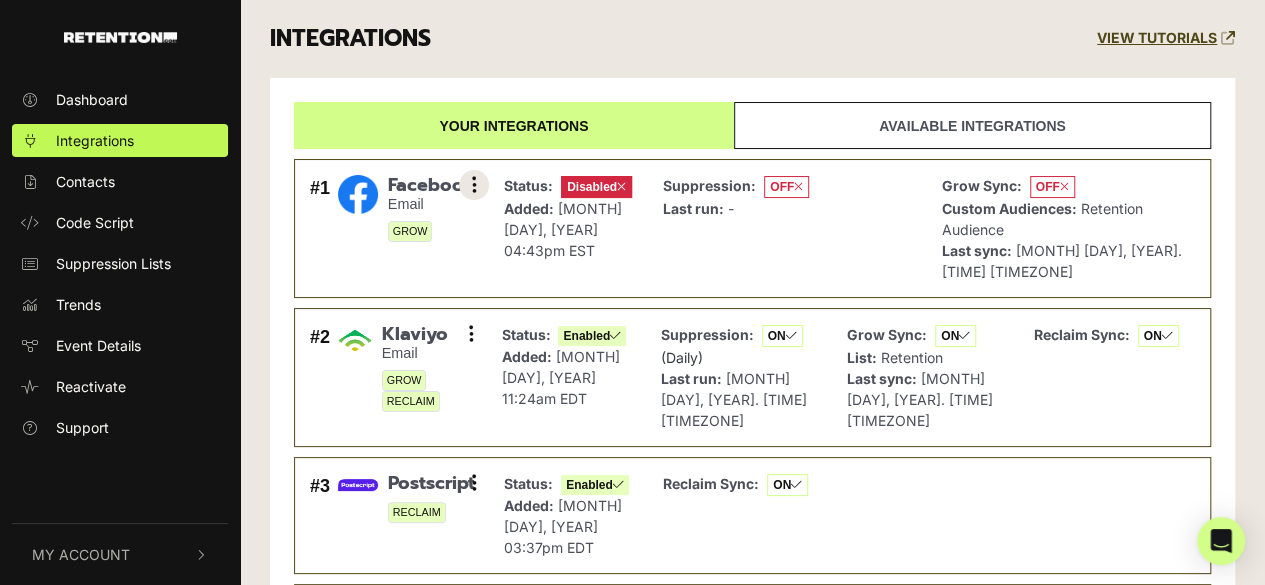 click at bounding box center [474, 185] 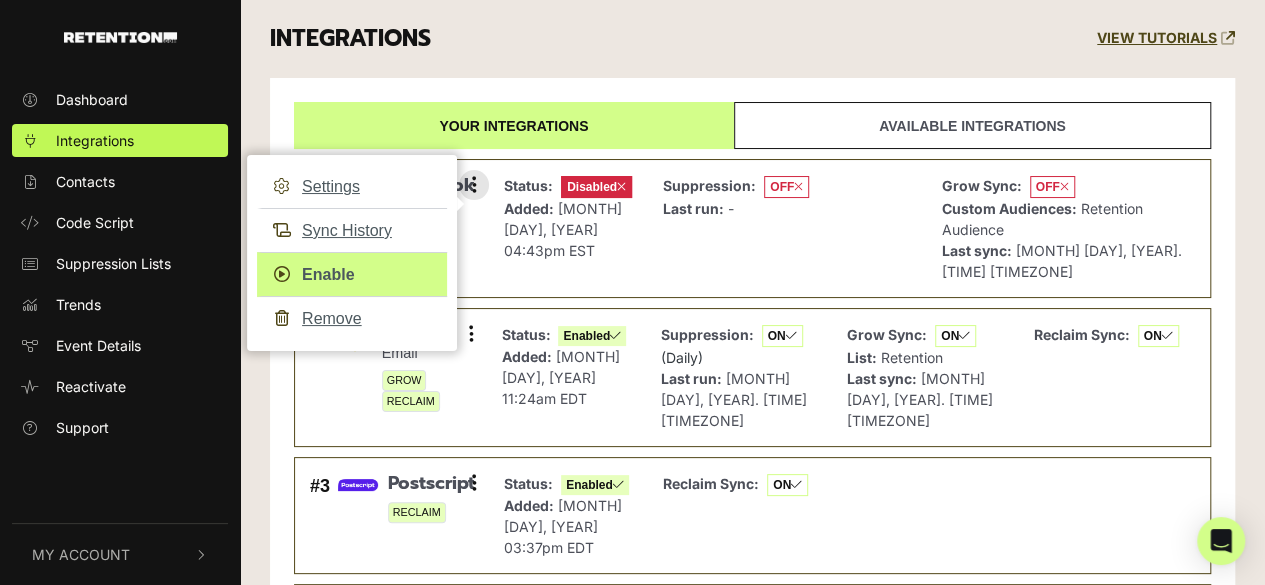 click on "Enable" at bounding box center [352, 274] 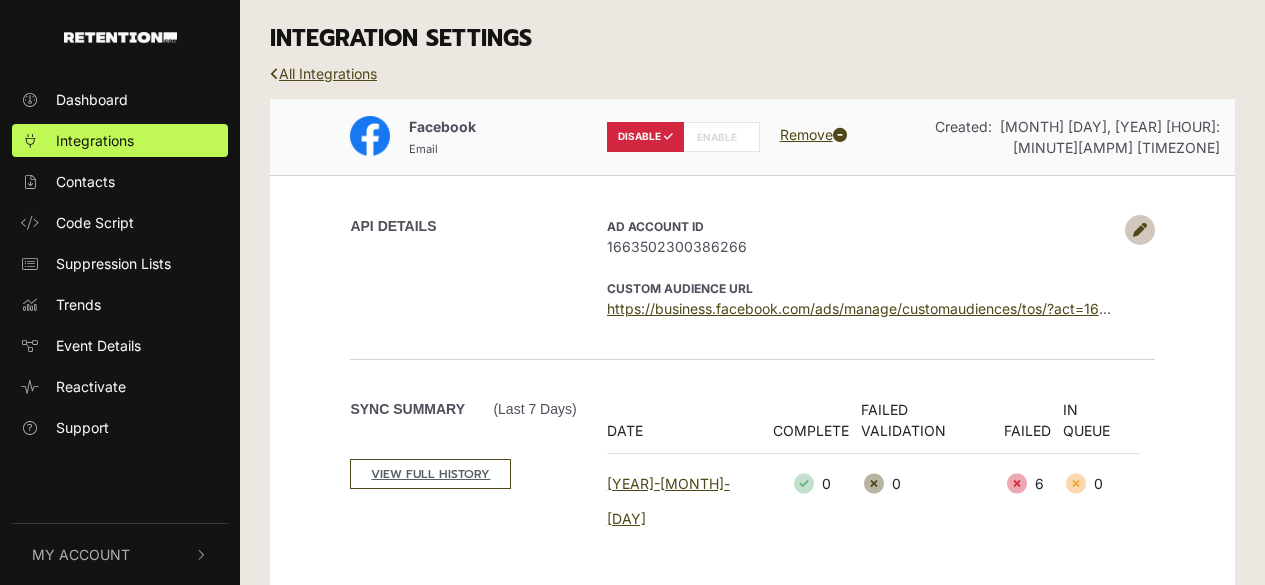 scroll, scrollTop: 0, scrollLeft: 0, axis: both 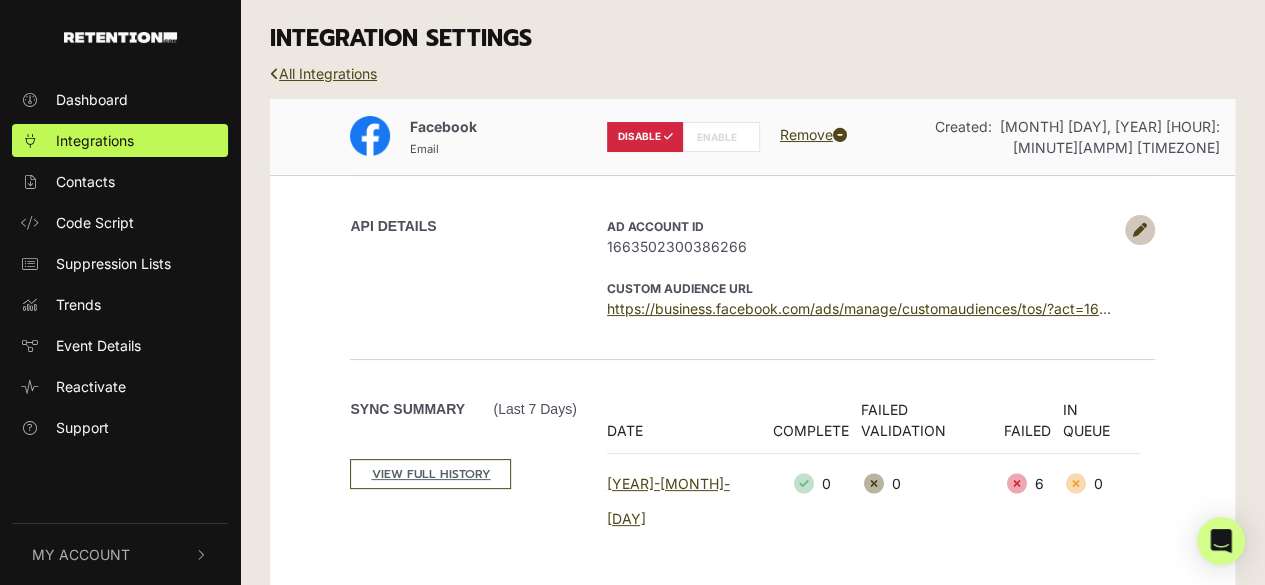 click at bounding box center (741, 137) 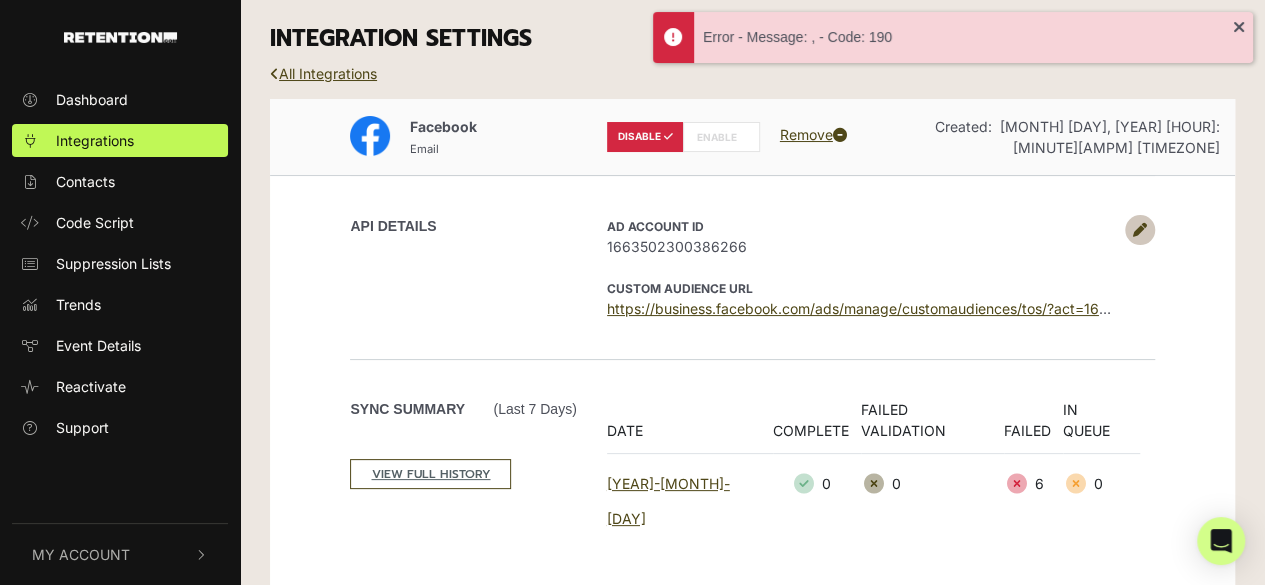 click at bounding box center [741, 137] 